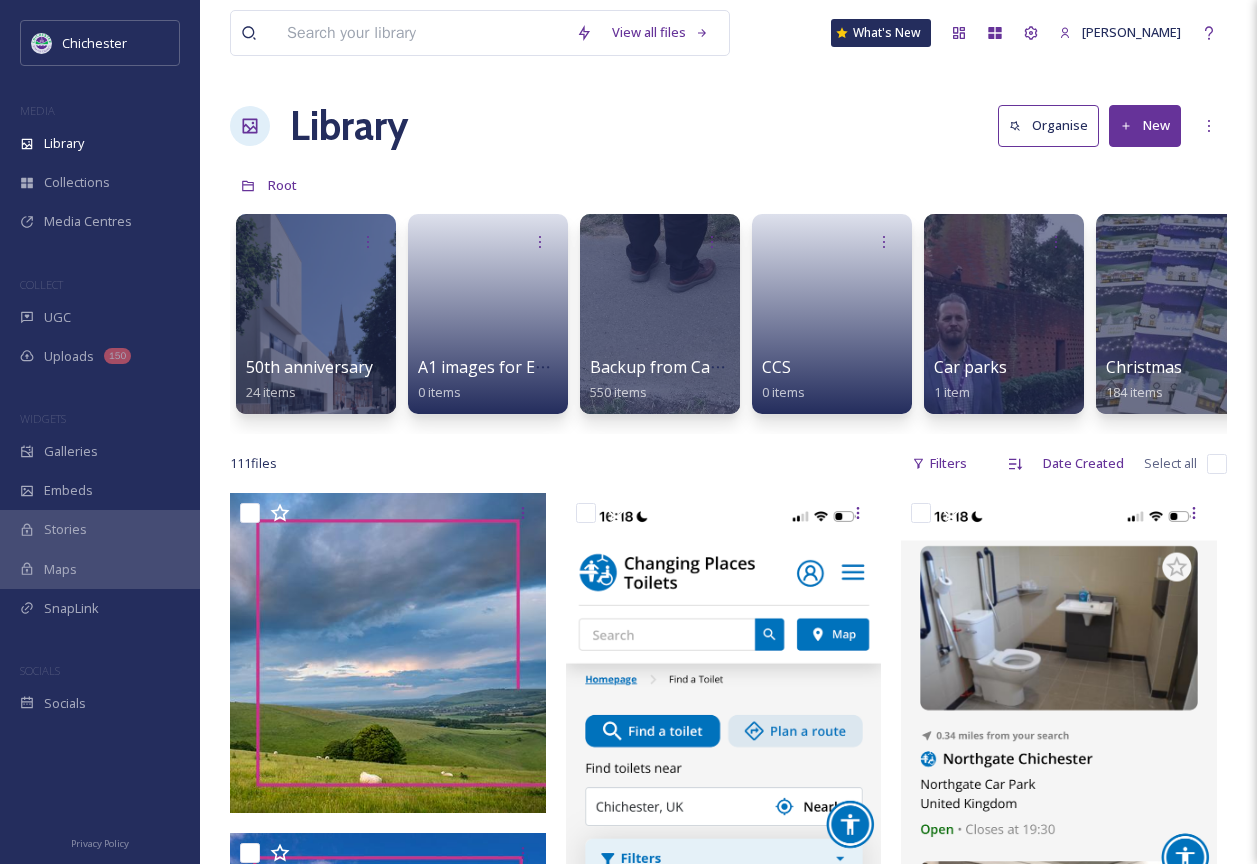 scroll, scrollTop: 0, scrollLeft: 0, axis: both 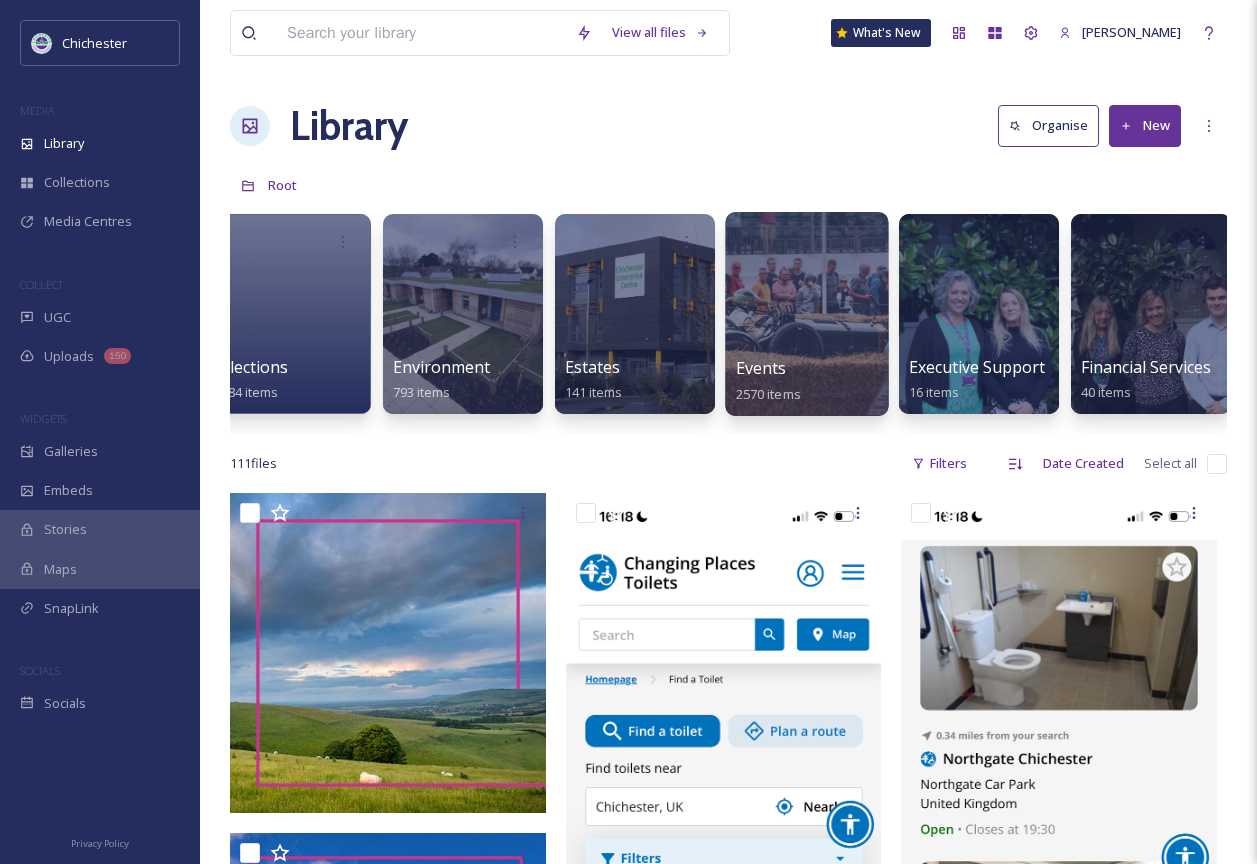 click at bounding box center (806, 314) 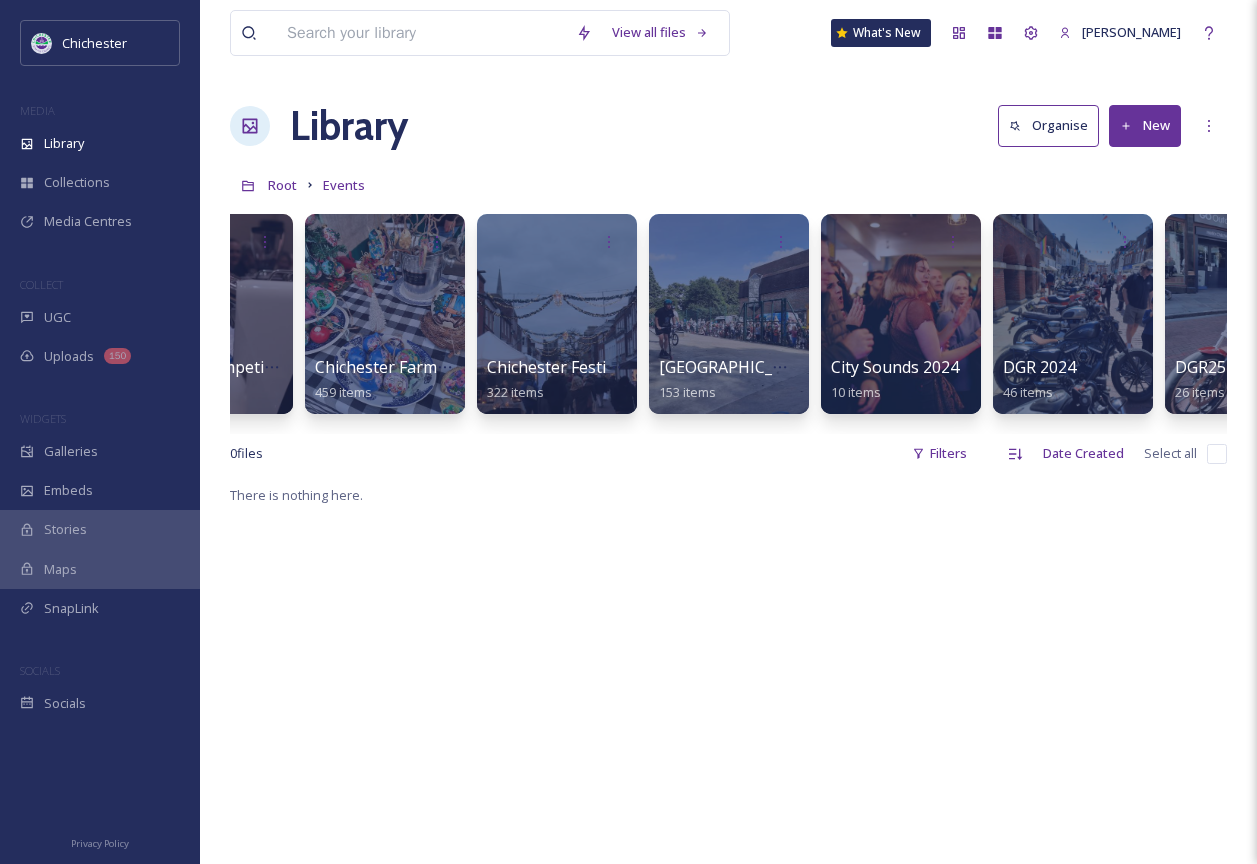 scroll, scrollTop: 0, scrollLeft: 732, axis: horizontal 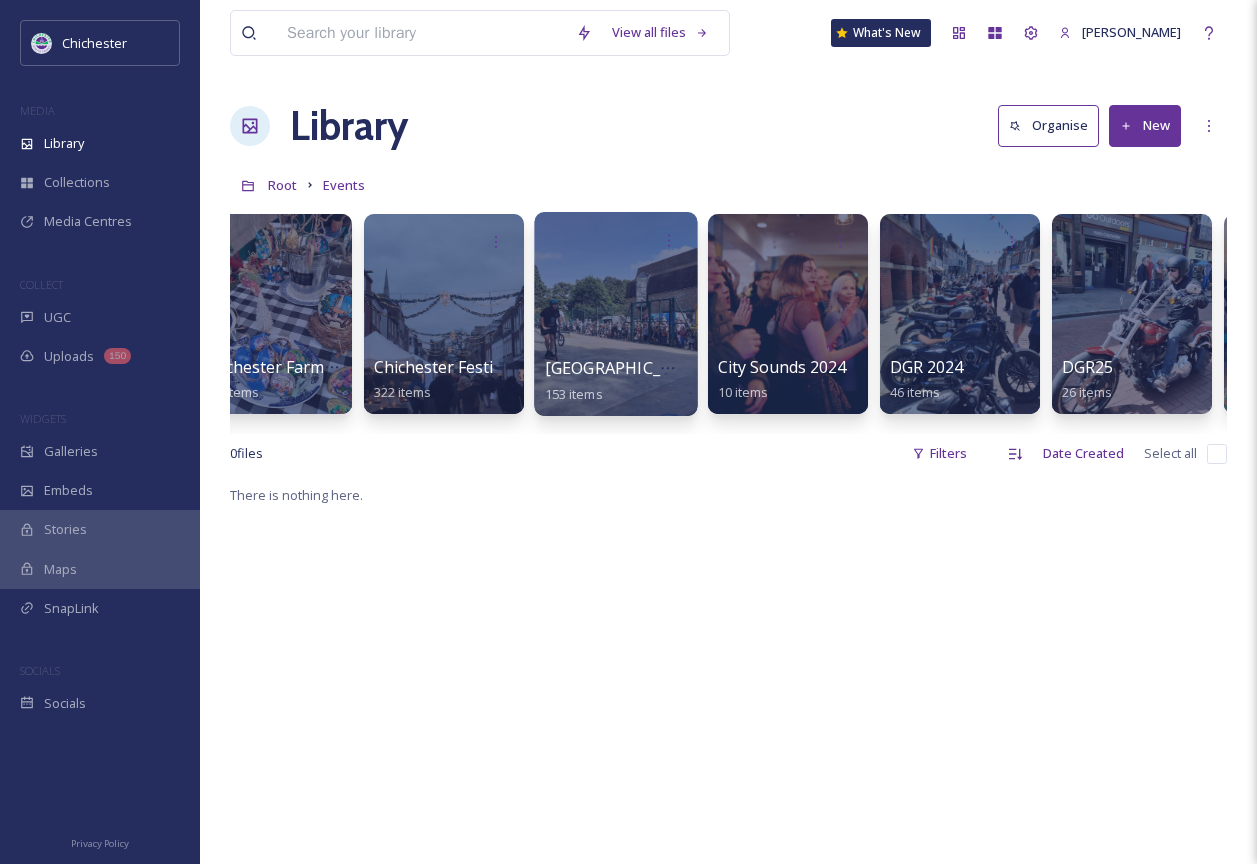 click at bounding box center (615, 314) 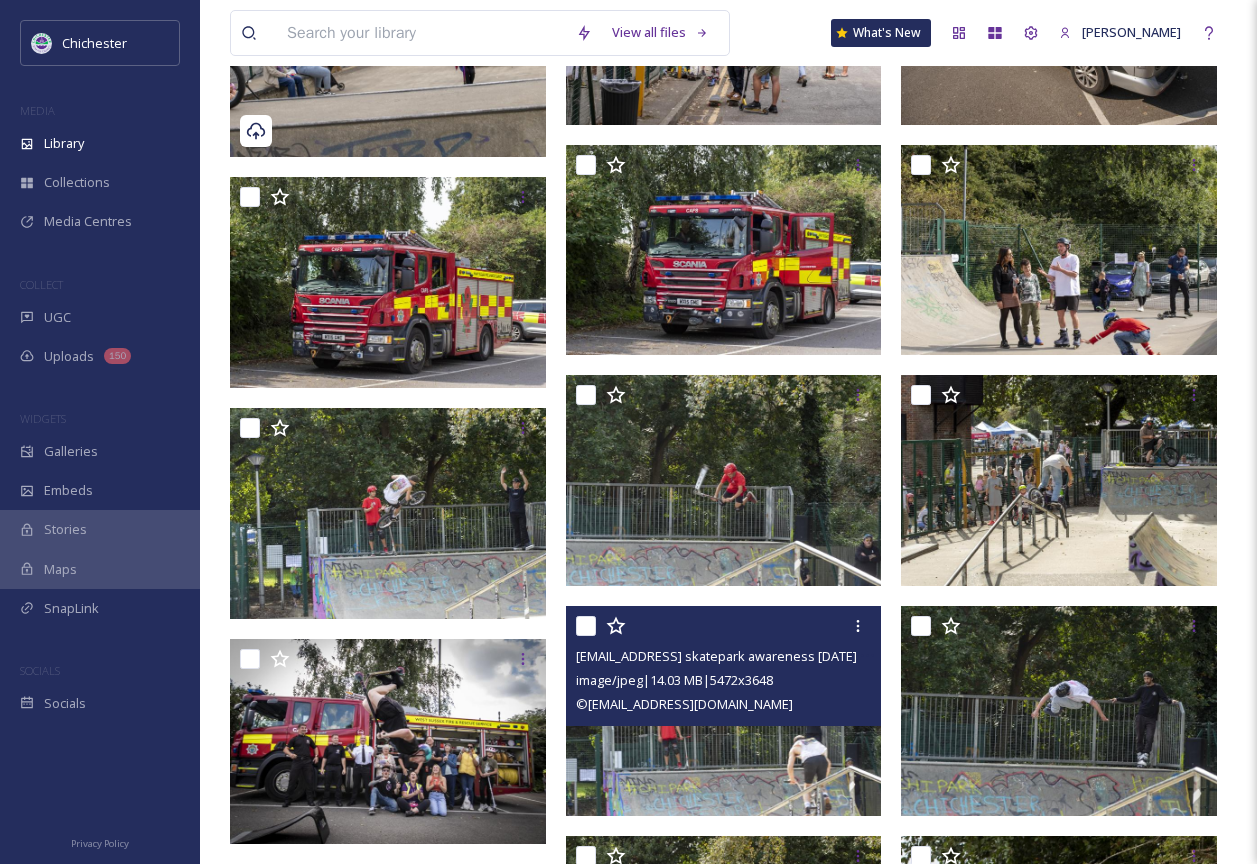 scroll, scrollTop: 1300, scrollLeft: 0, axis: vertical 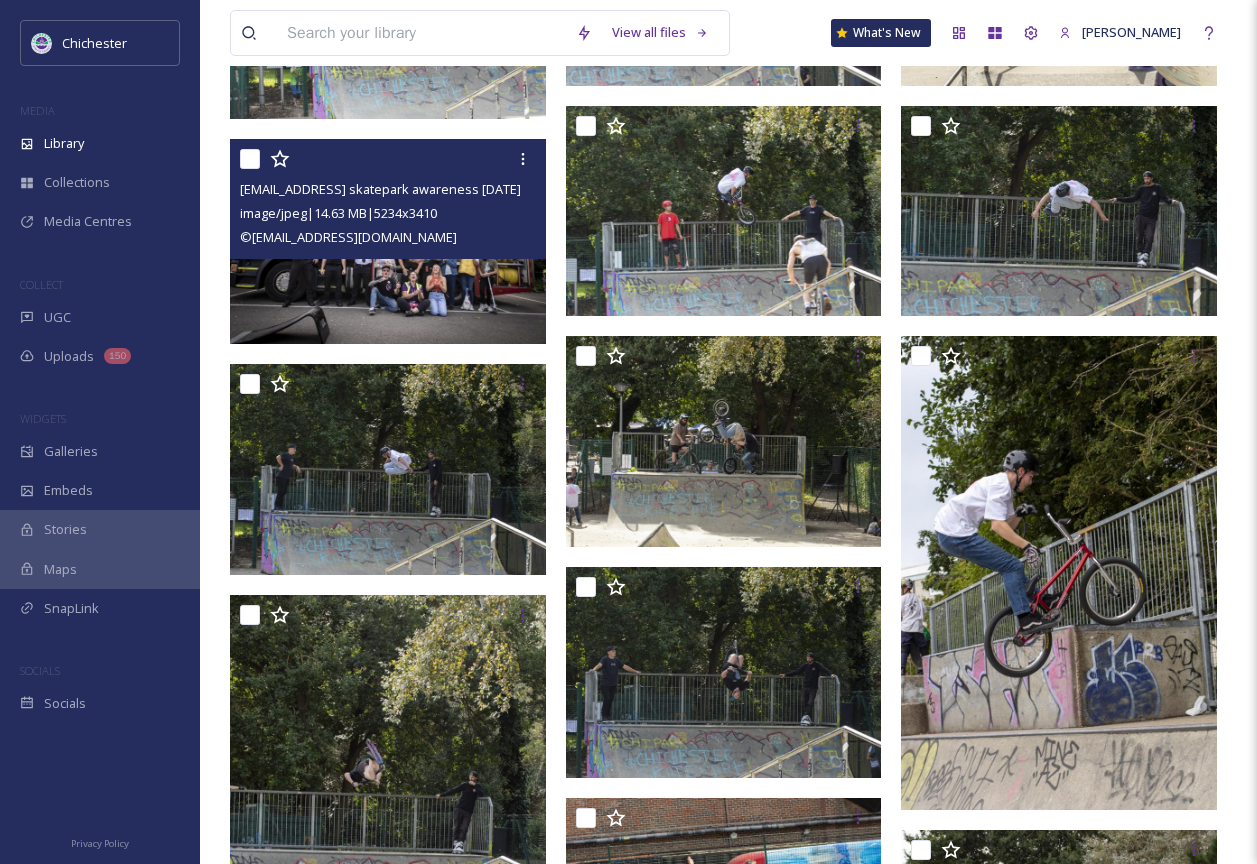 click at bounding box center [388, 242] 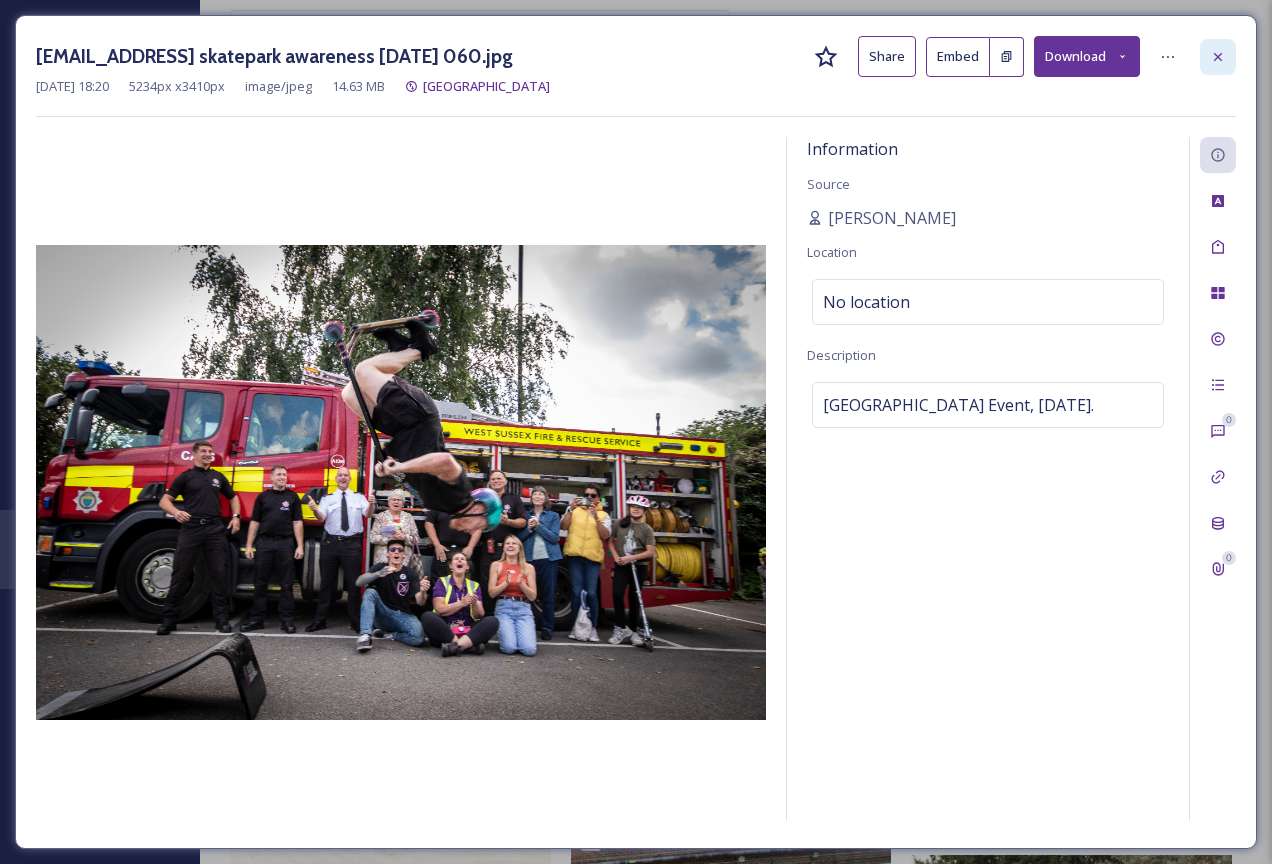 click 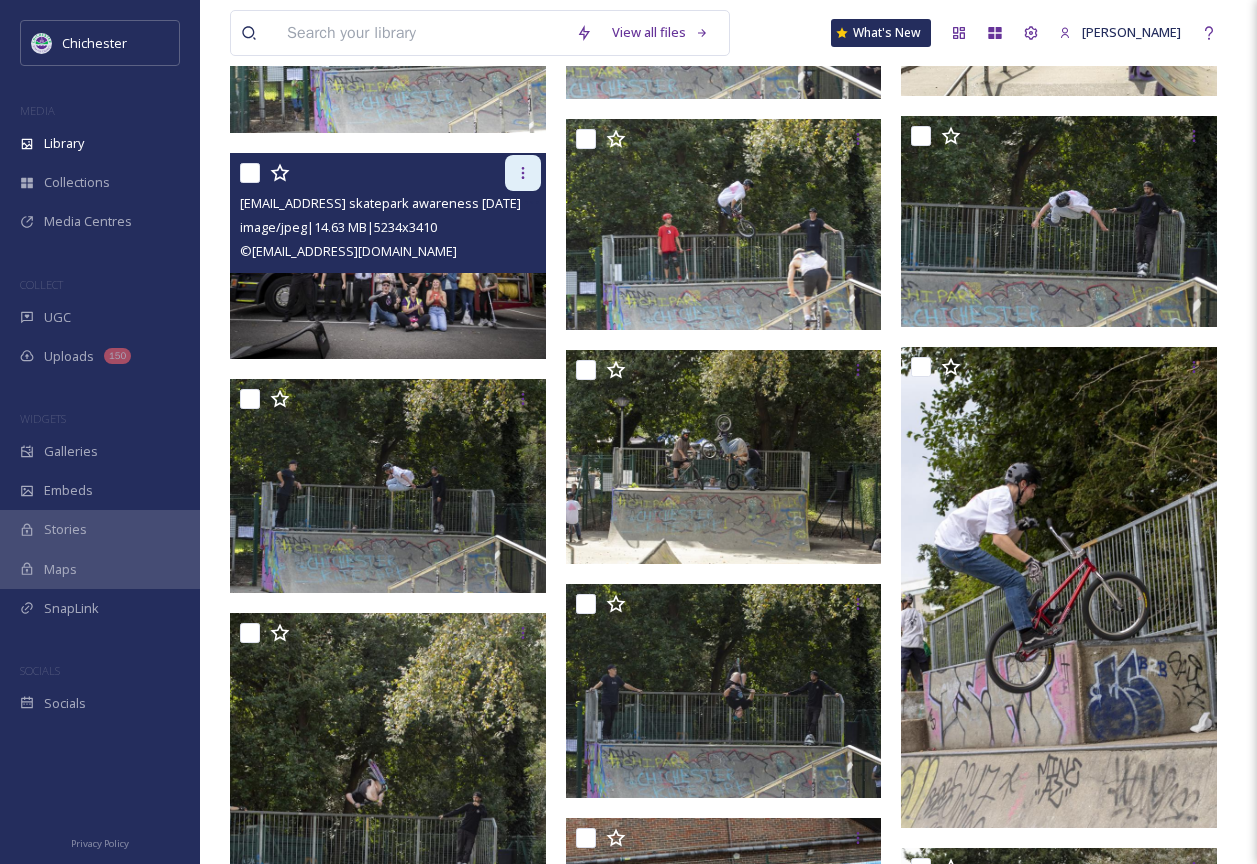 click 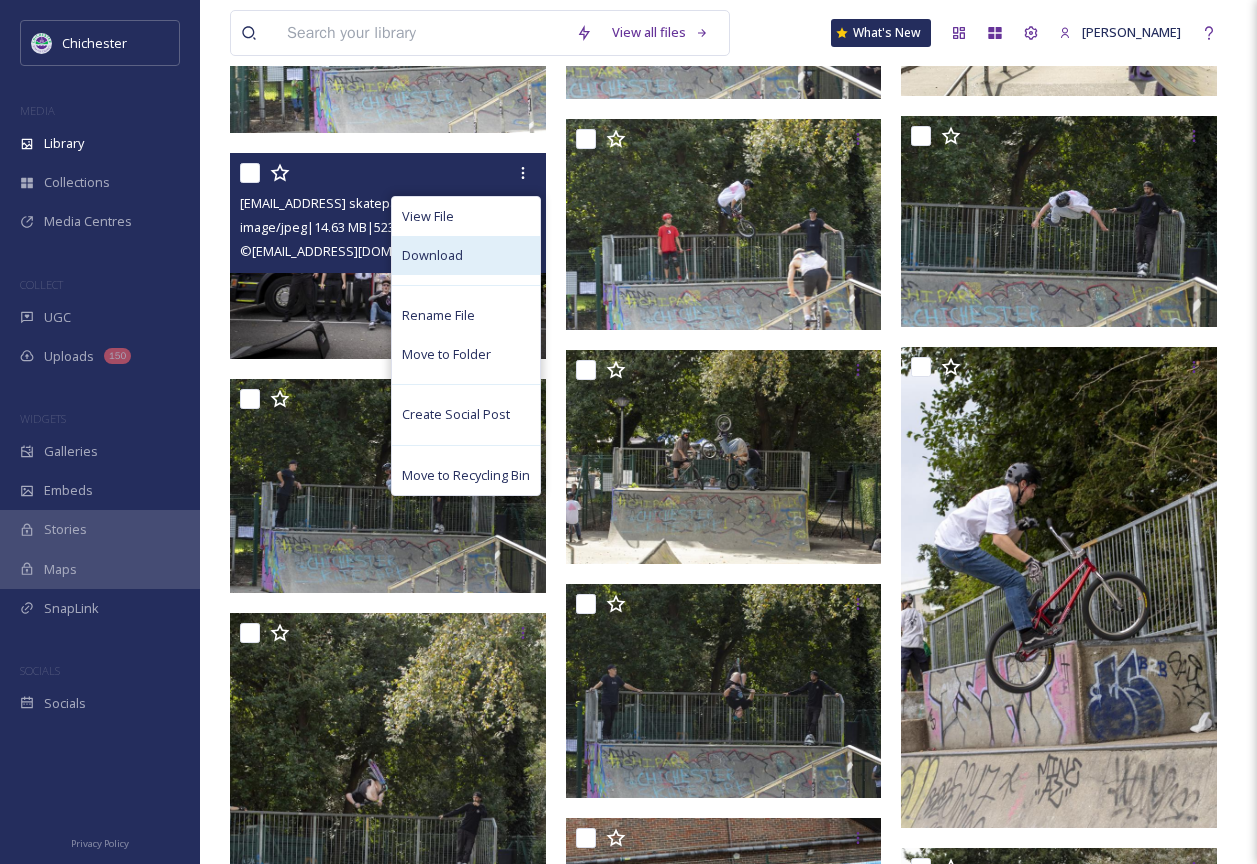 click on "Download" at bounding box center [432, 255] 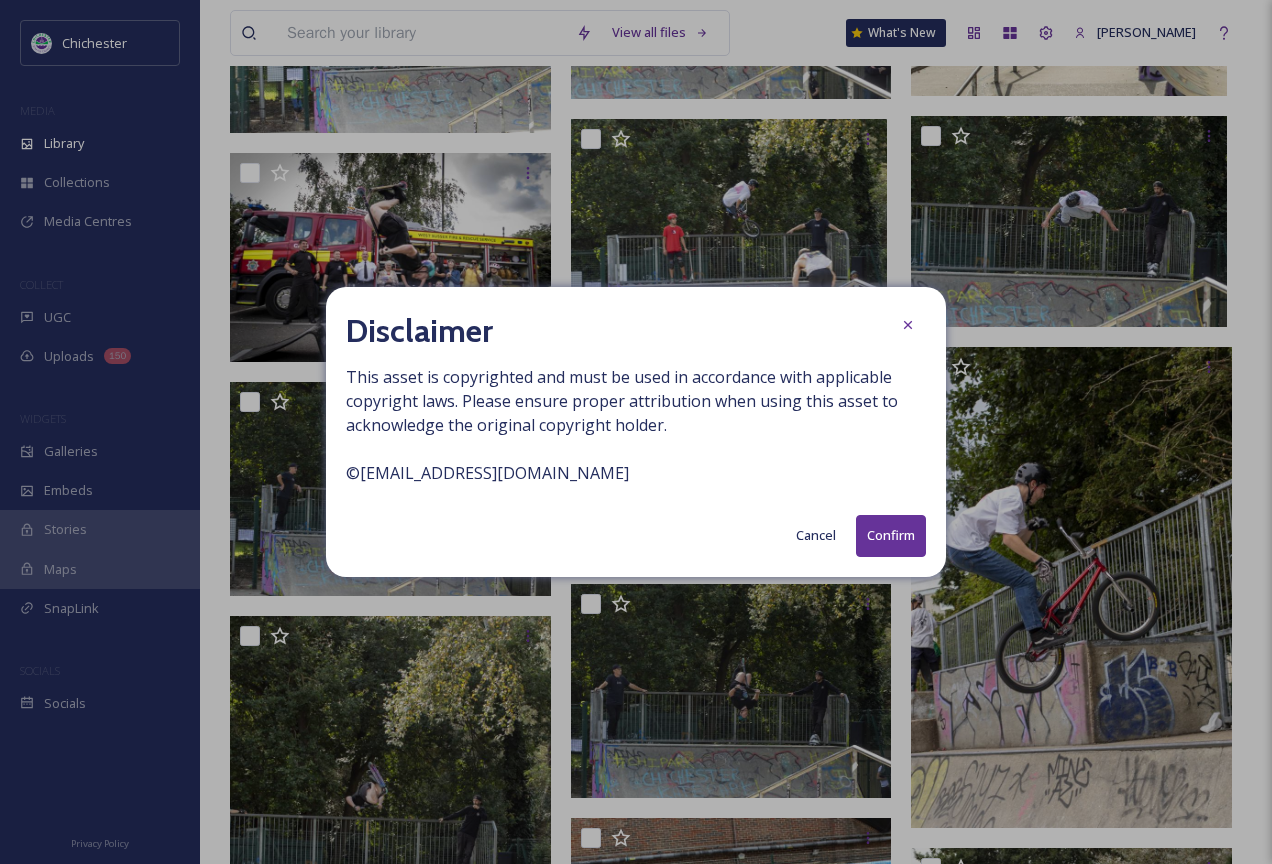 click on "Cancel" at bounding box center [816, 535] 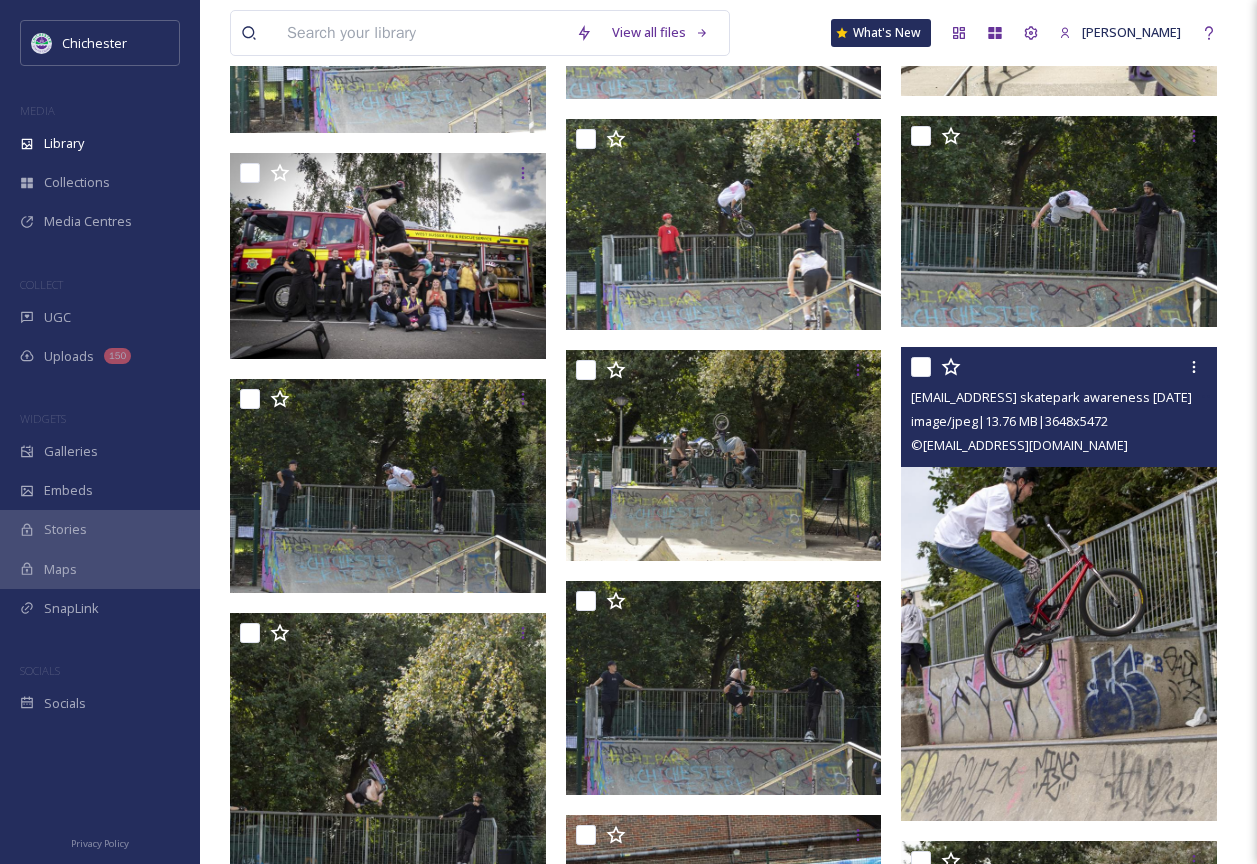 click at bounding box center [1059, 584] 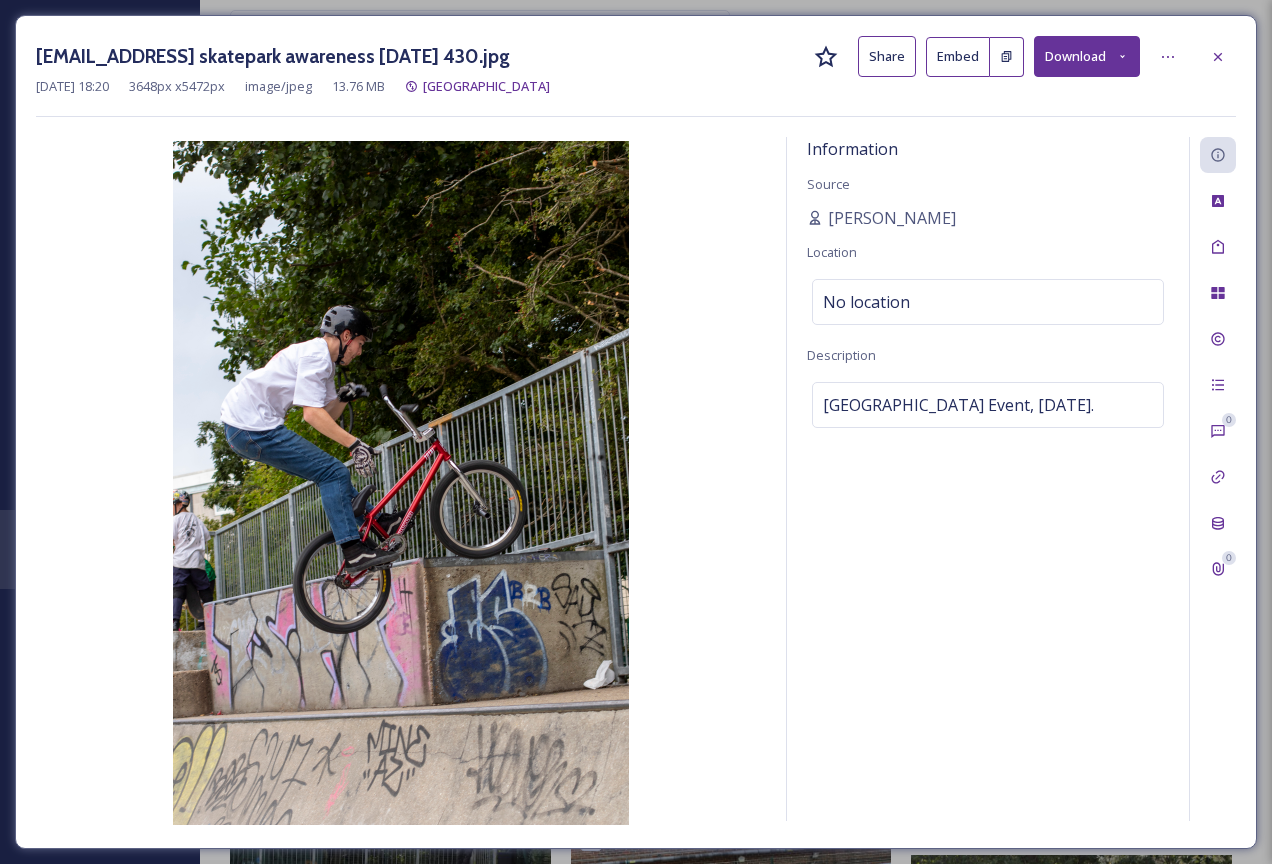 click on "Download" at bounding box center [1087, 56] 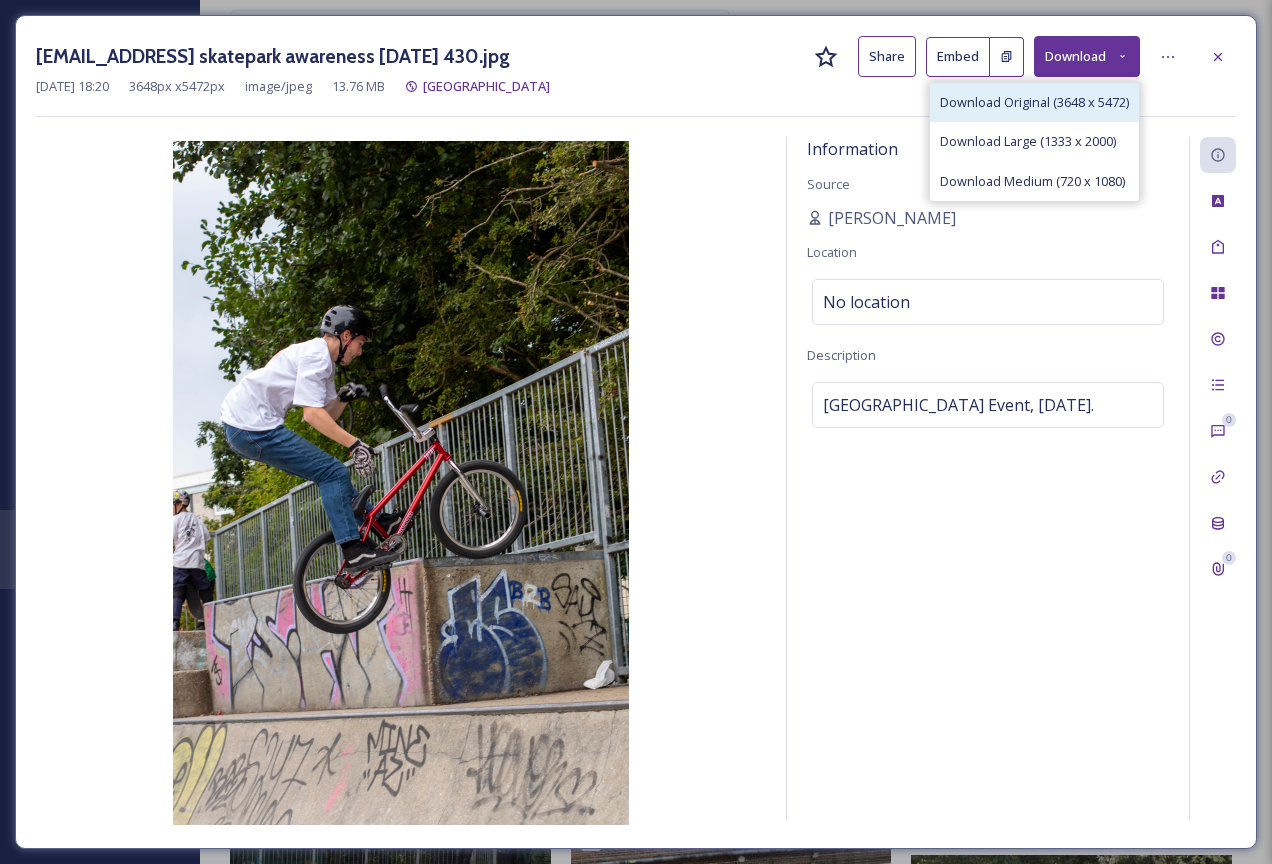 click on "Download Original (3648 x 5472)" at bounding box center (1034, 102) 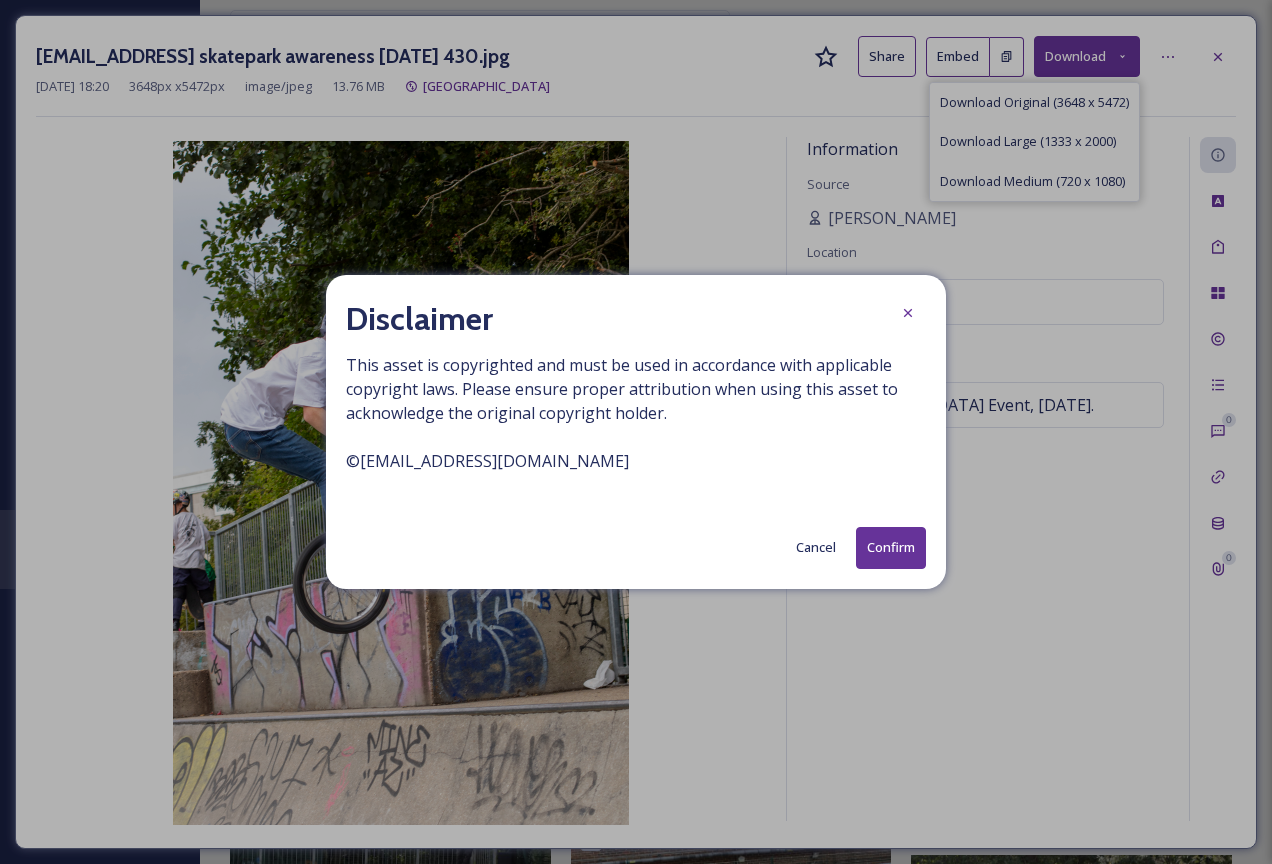 click on "Cancel" at bounding box center (816, 547) 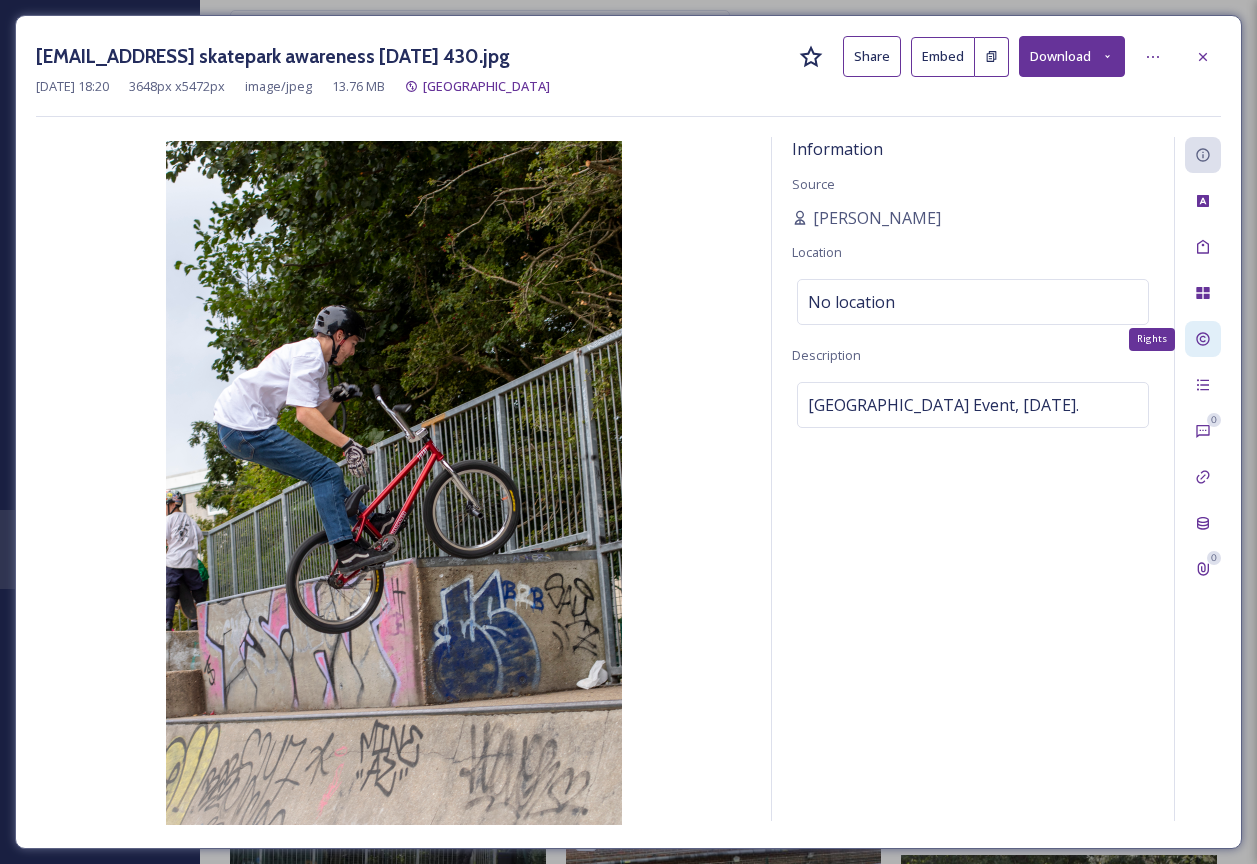 click 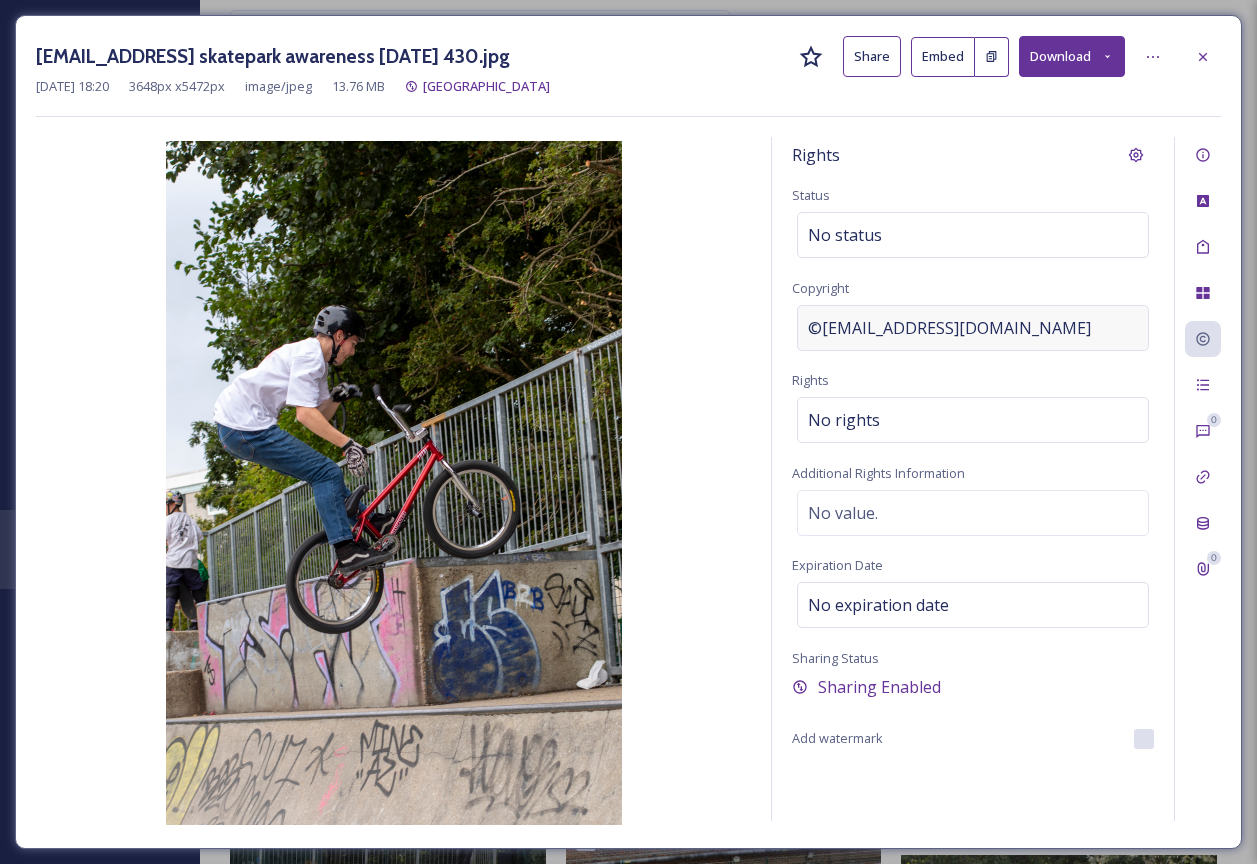 click on "©[EMAIL_ADDRESS][DOMAIN_NAME]" at bounding box center [973, 328] 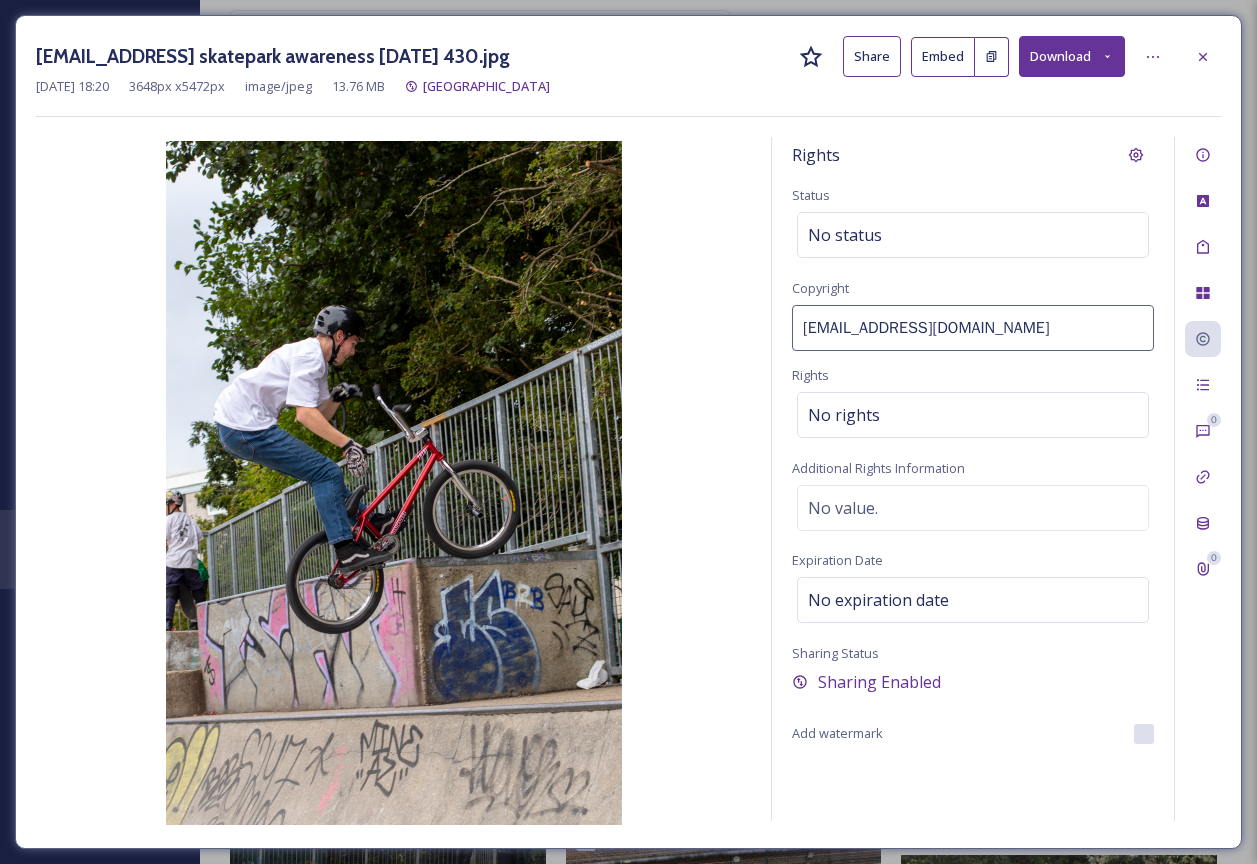 drag, startPoint x: 1045, startPoint y: 332, endPoint x: 757, endPoint y: 329, distance: 288.01562 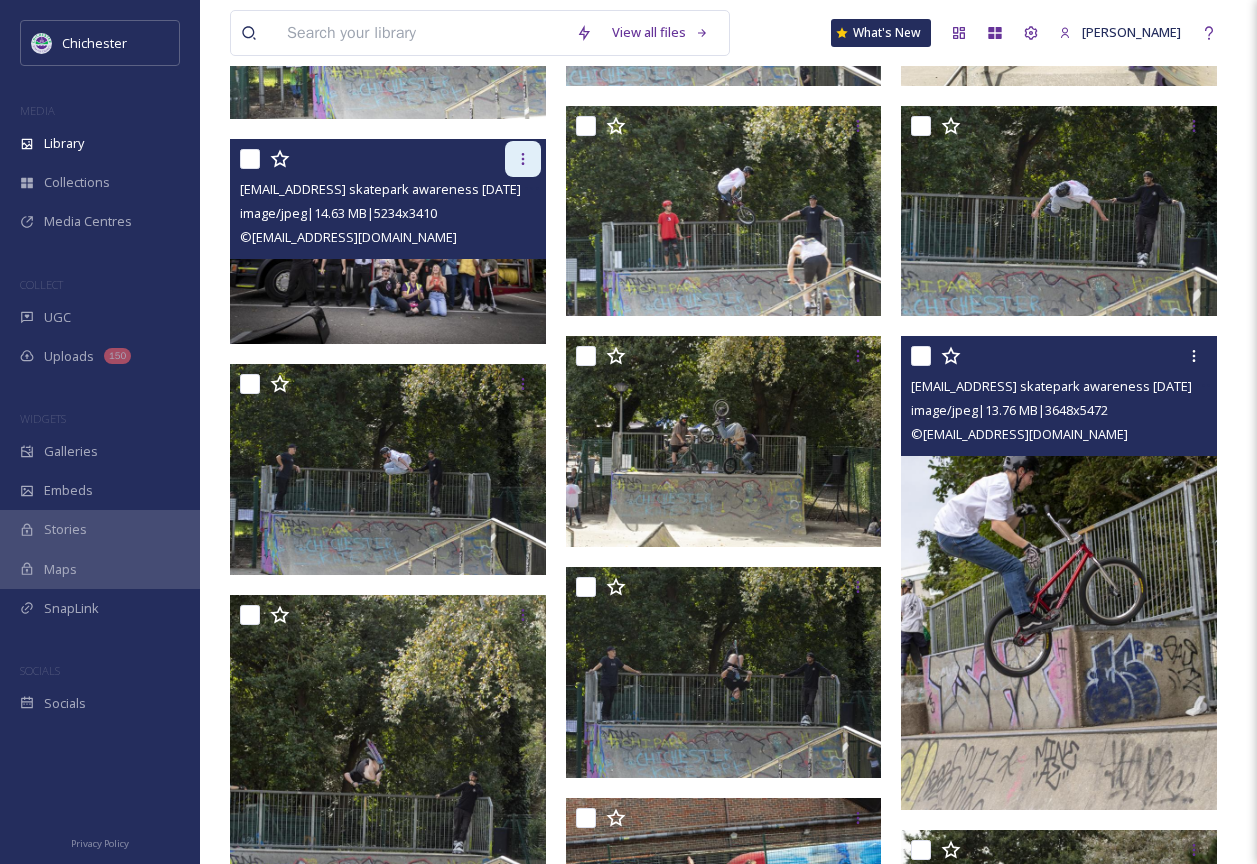 click 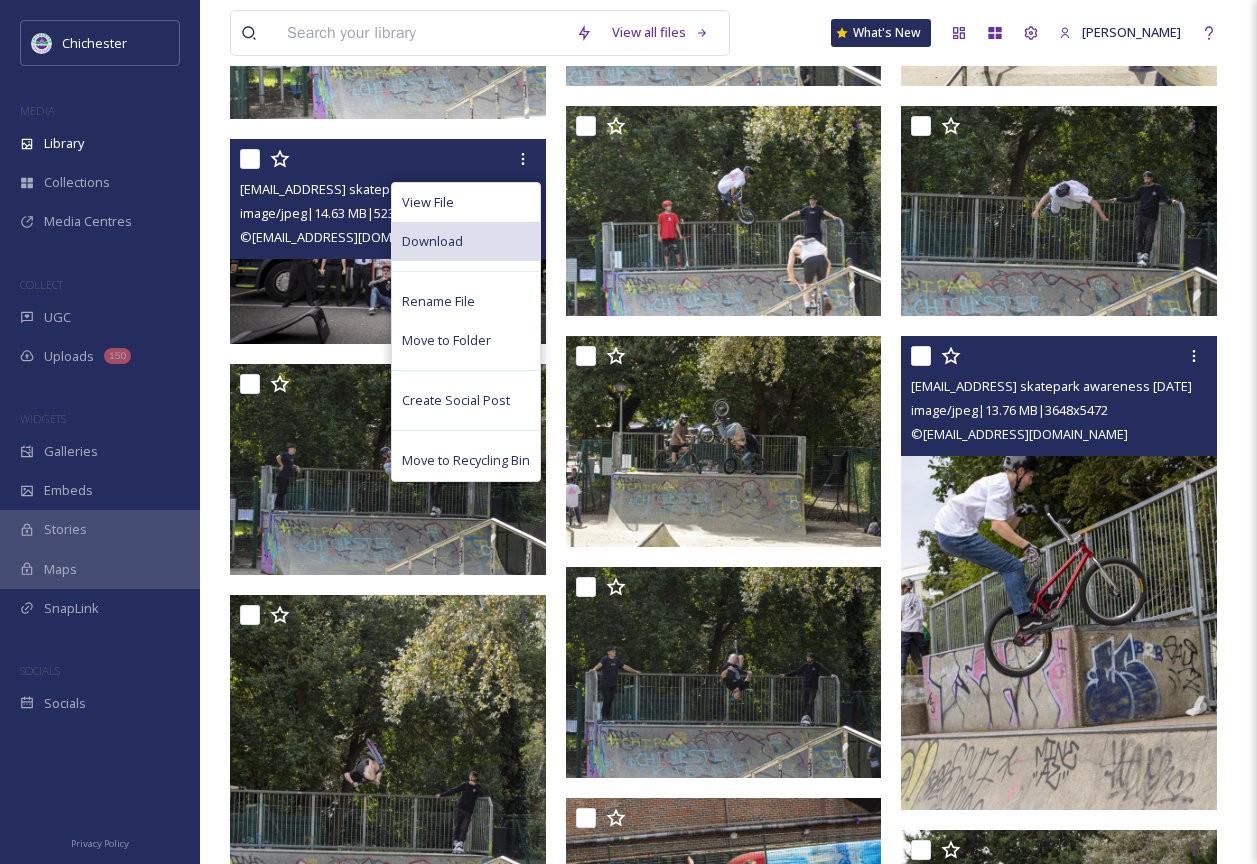 click on "Download" at bounding box center [466, 241] 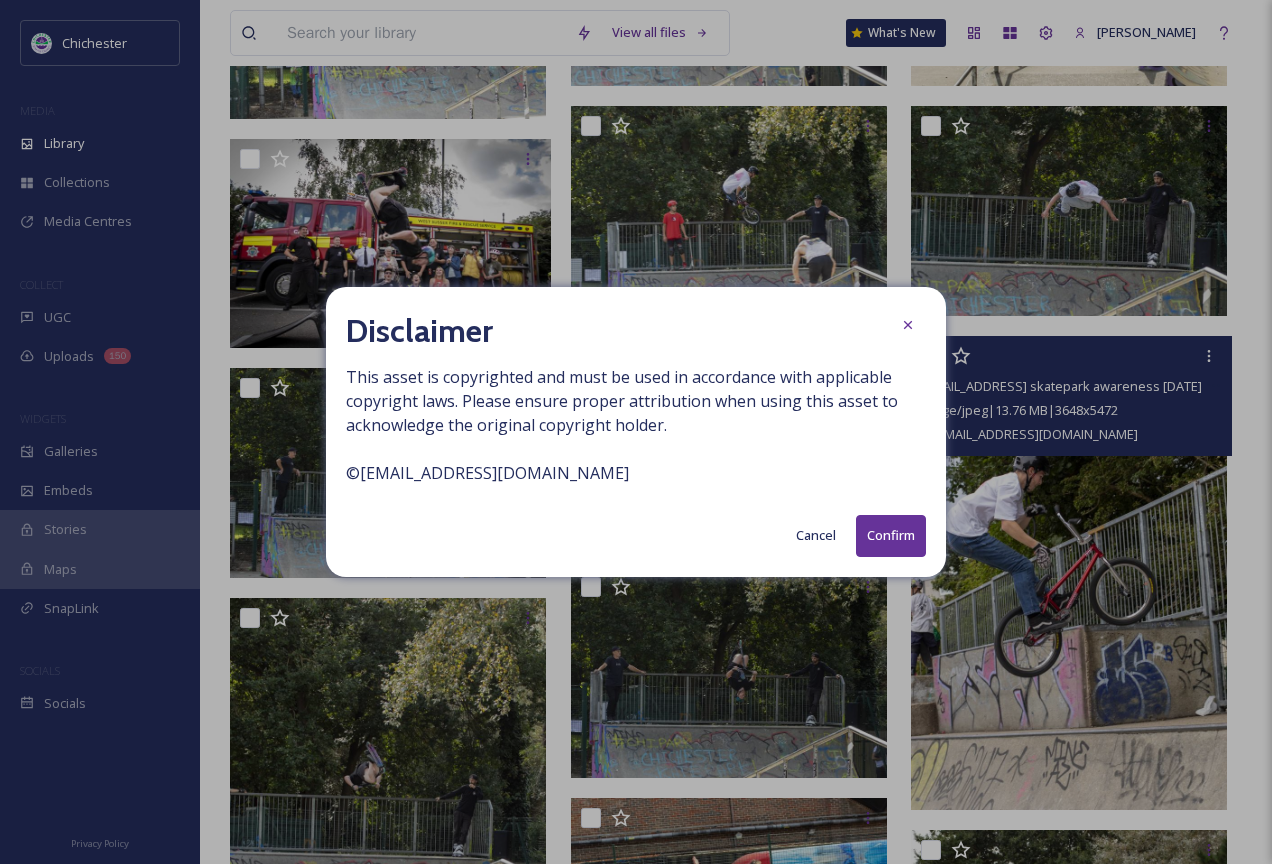 click on "Confirm" at bounding box center (891, 535) 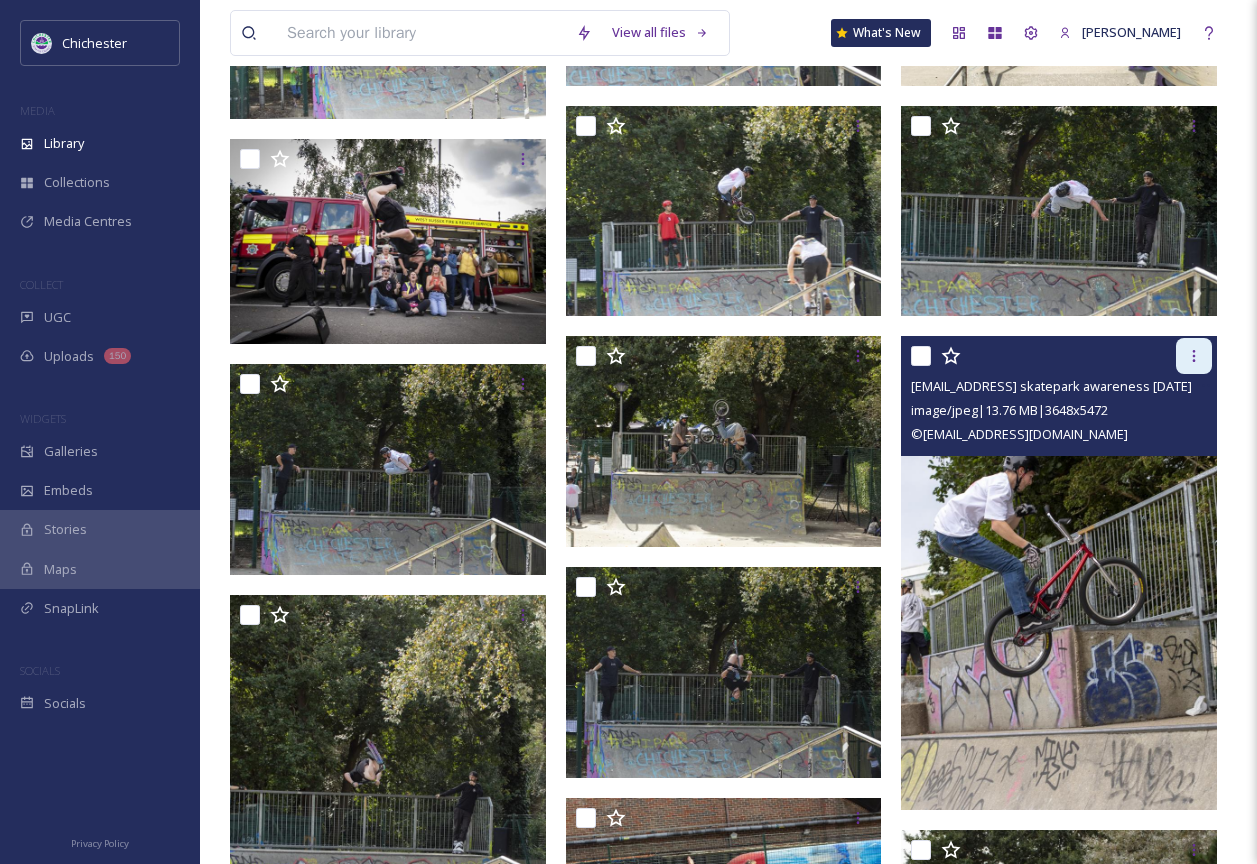click at bounding box center [1194, 356] 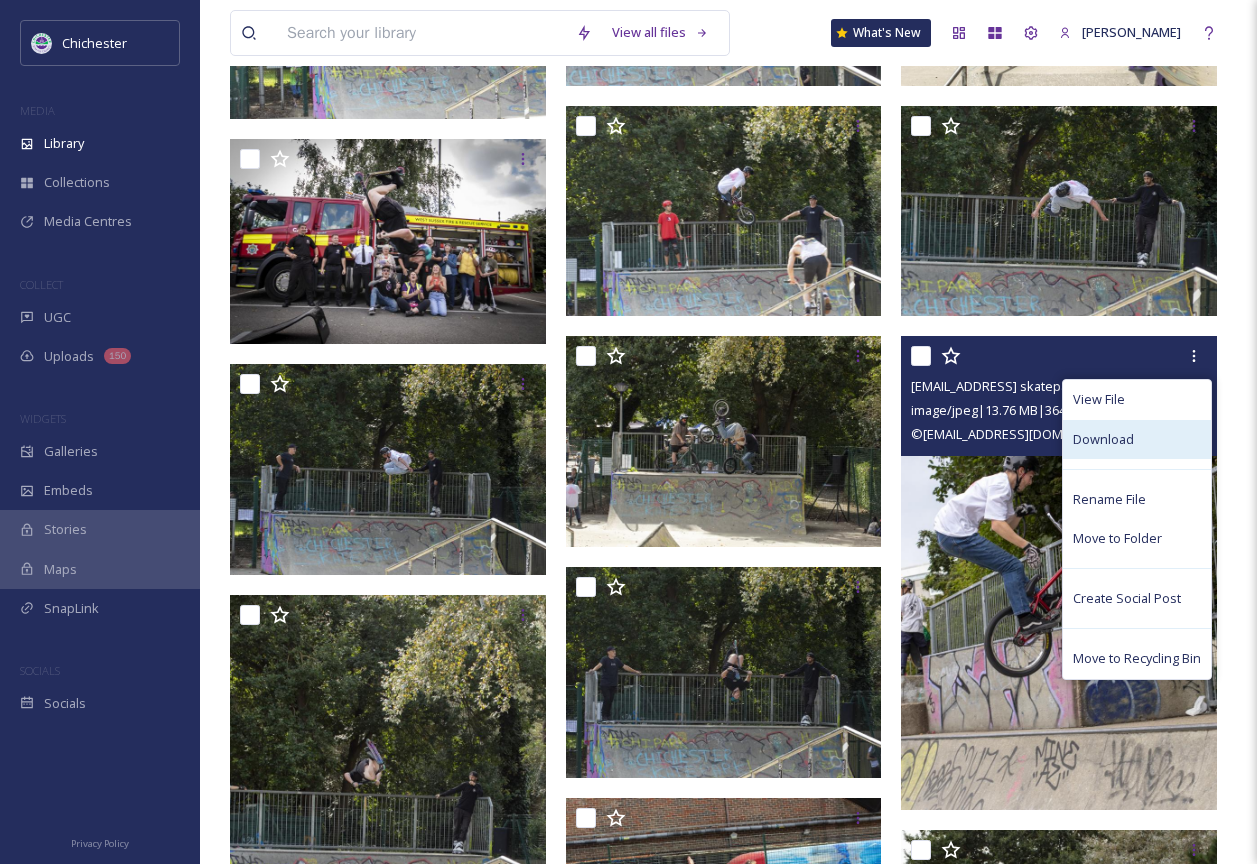click on "Download" at bounding box center [1103, 439] 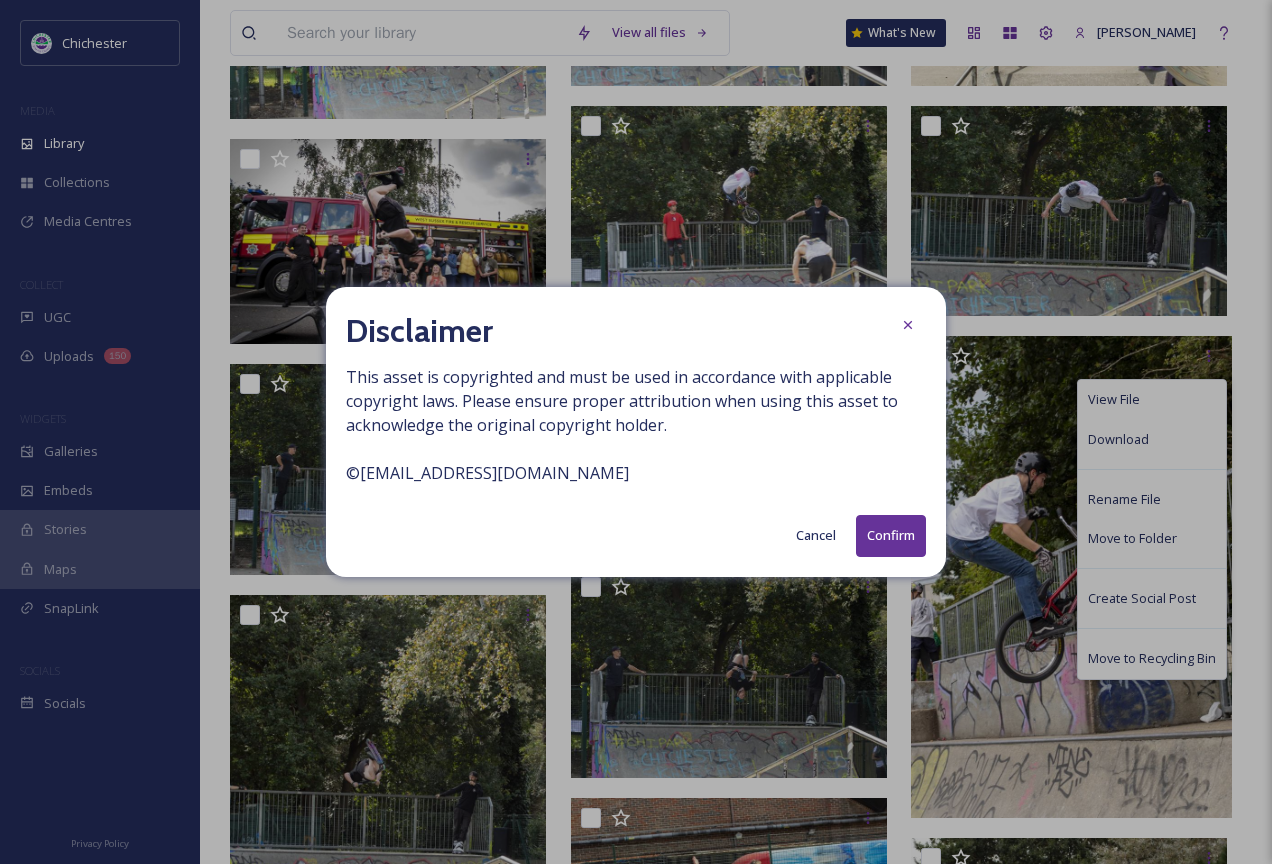 click on "Confirm" at bounding box center (891, 535) 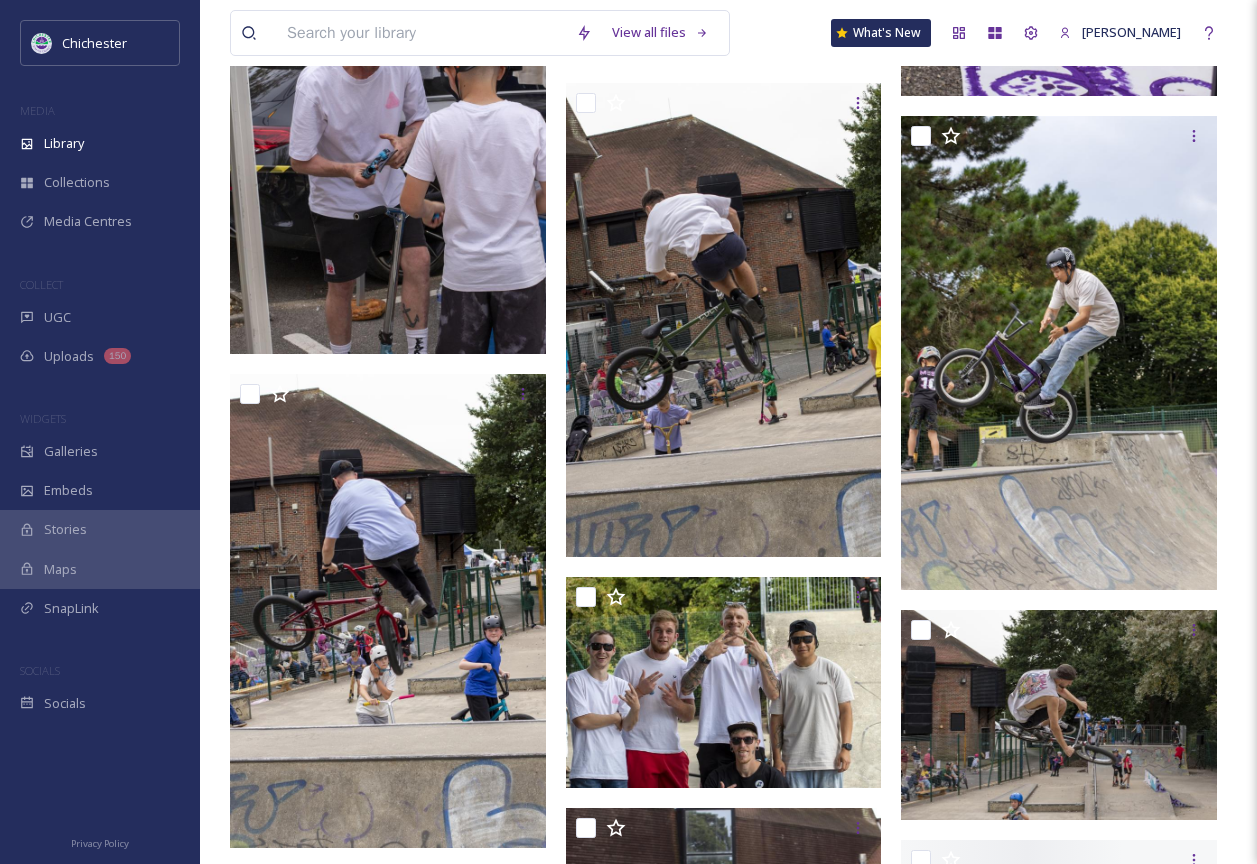 scroll, scrollTop: 3500, scrollLeft: 0, axis: vertical 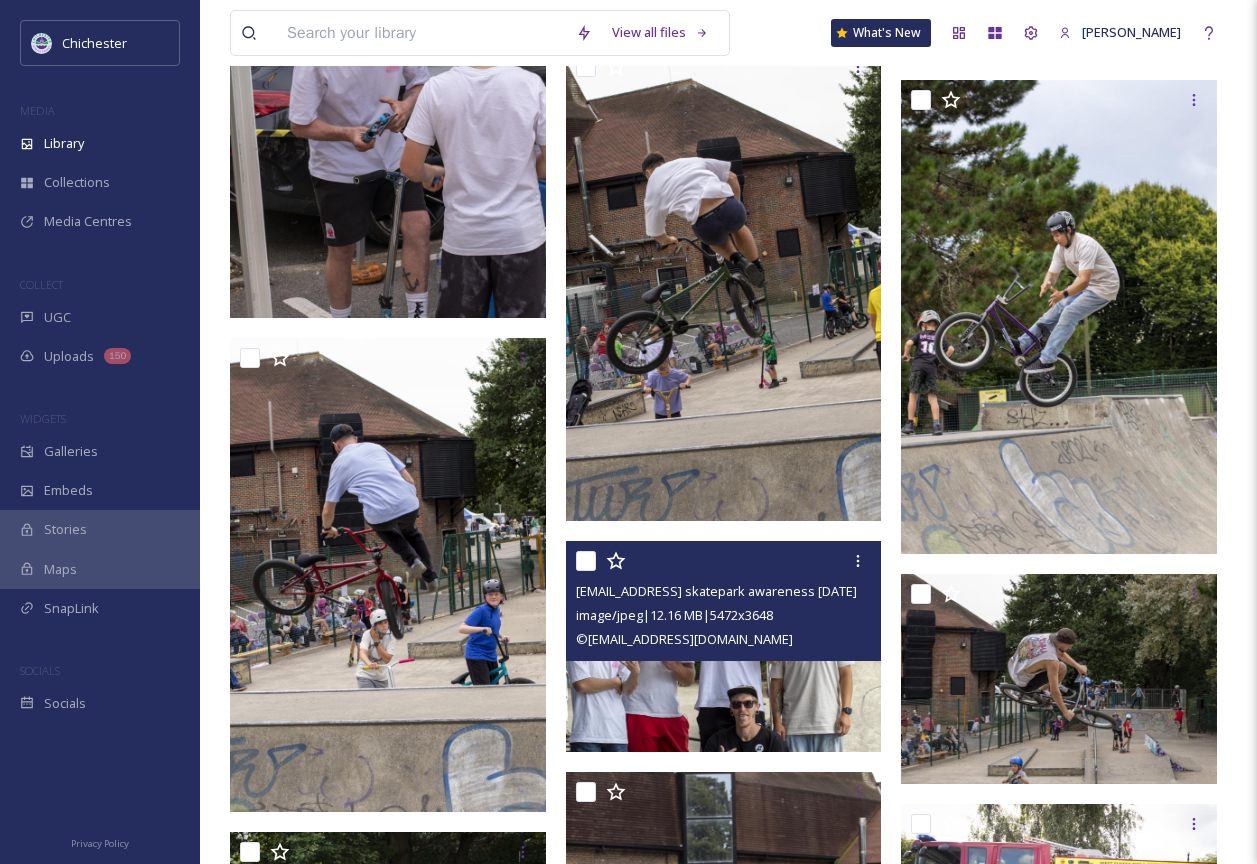 click at bounding box center (724, 646) 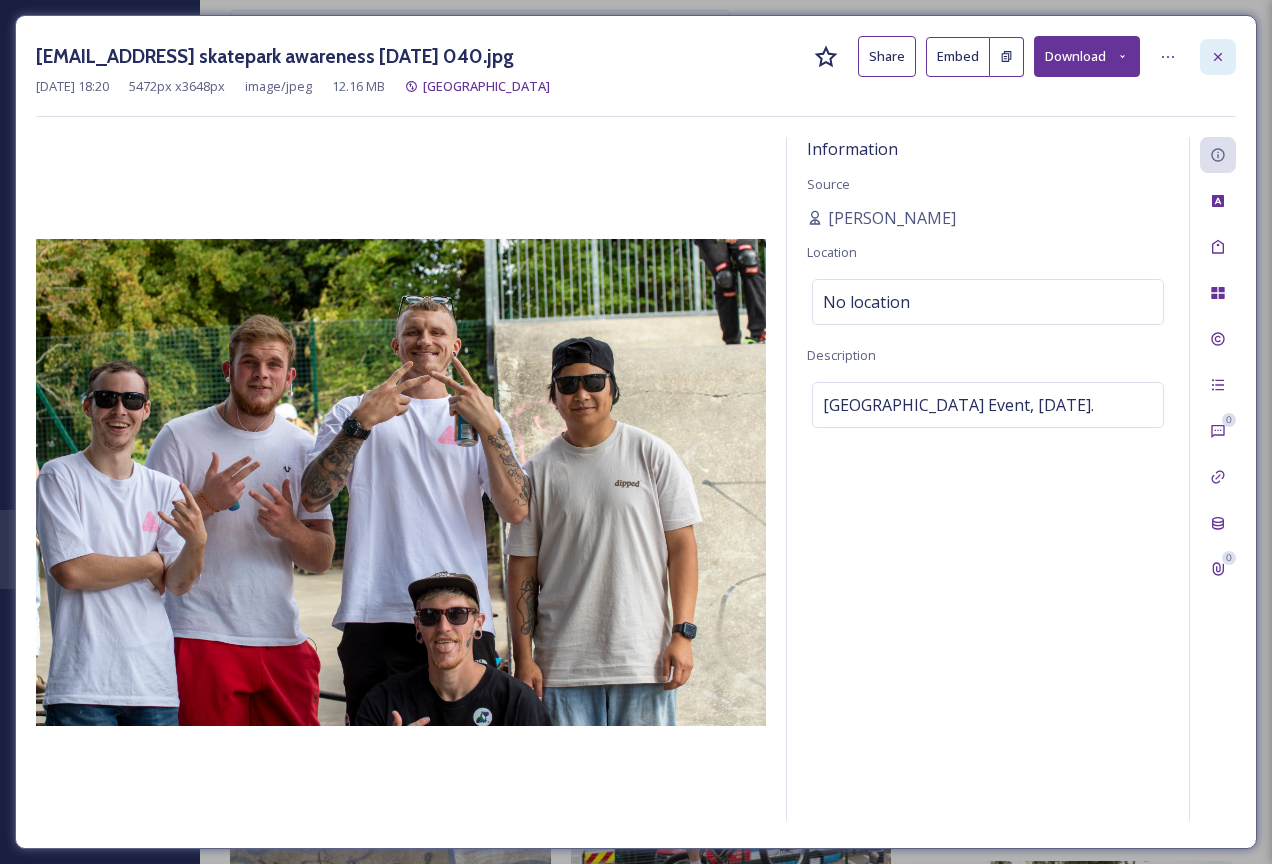 click 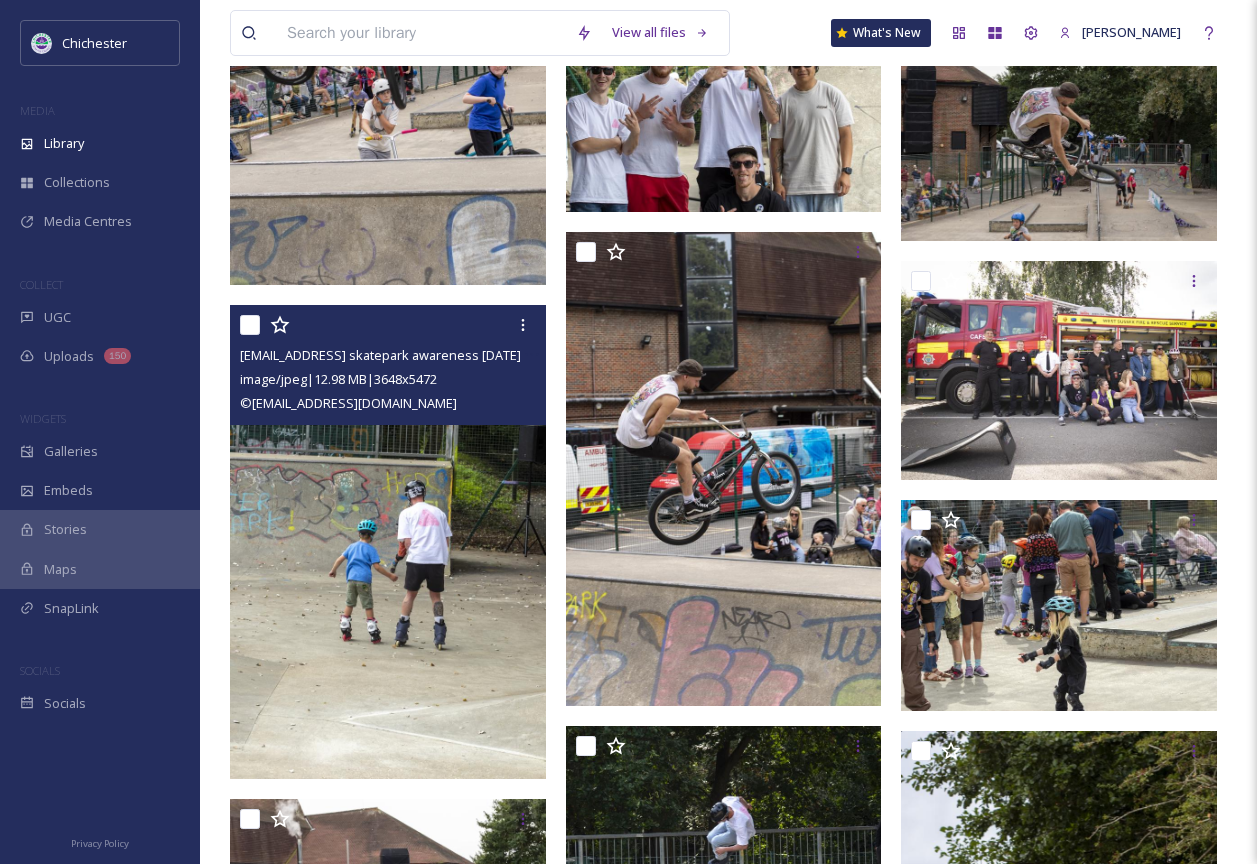 scroll, scrollTop: 4200, scrollLeft: 0, axis: vertical 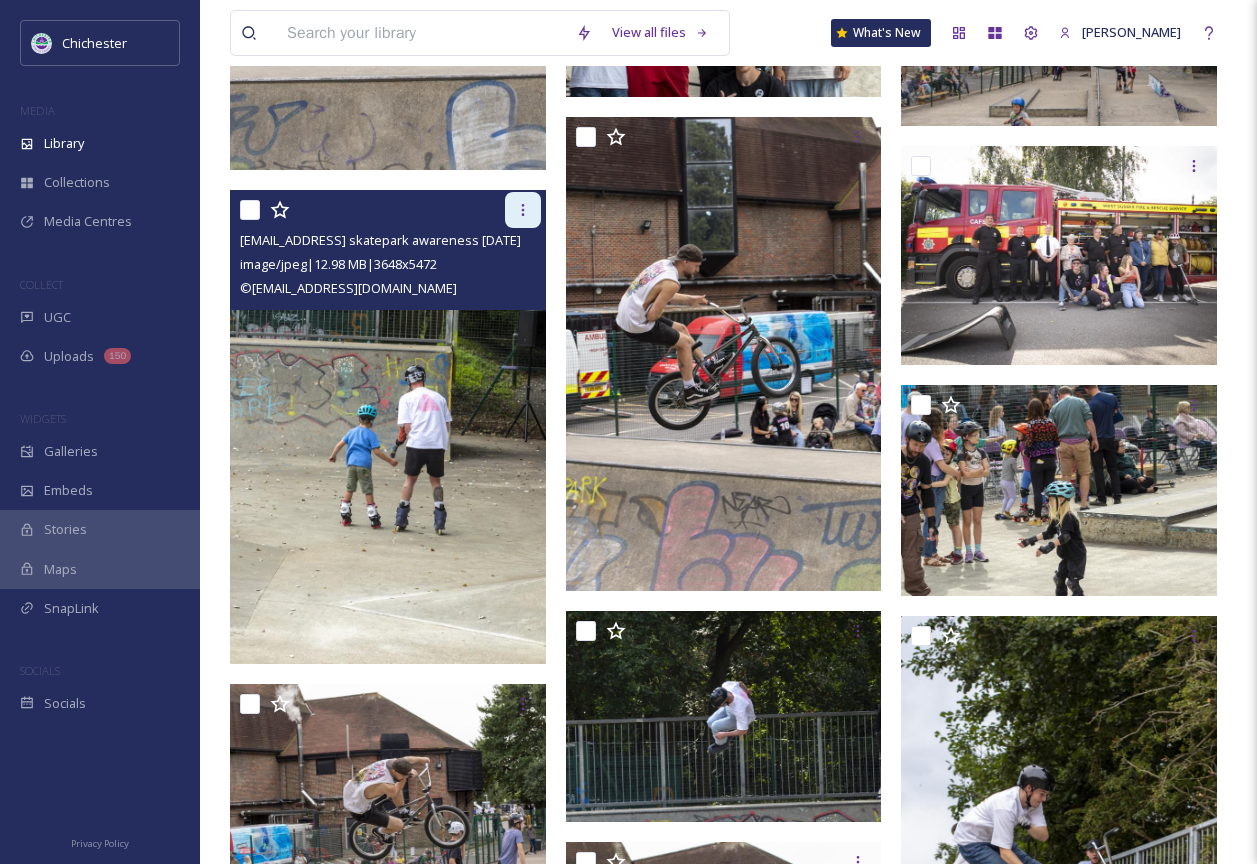 click at bounding box center (523, 210) 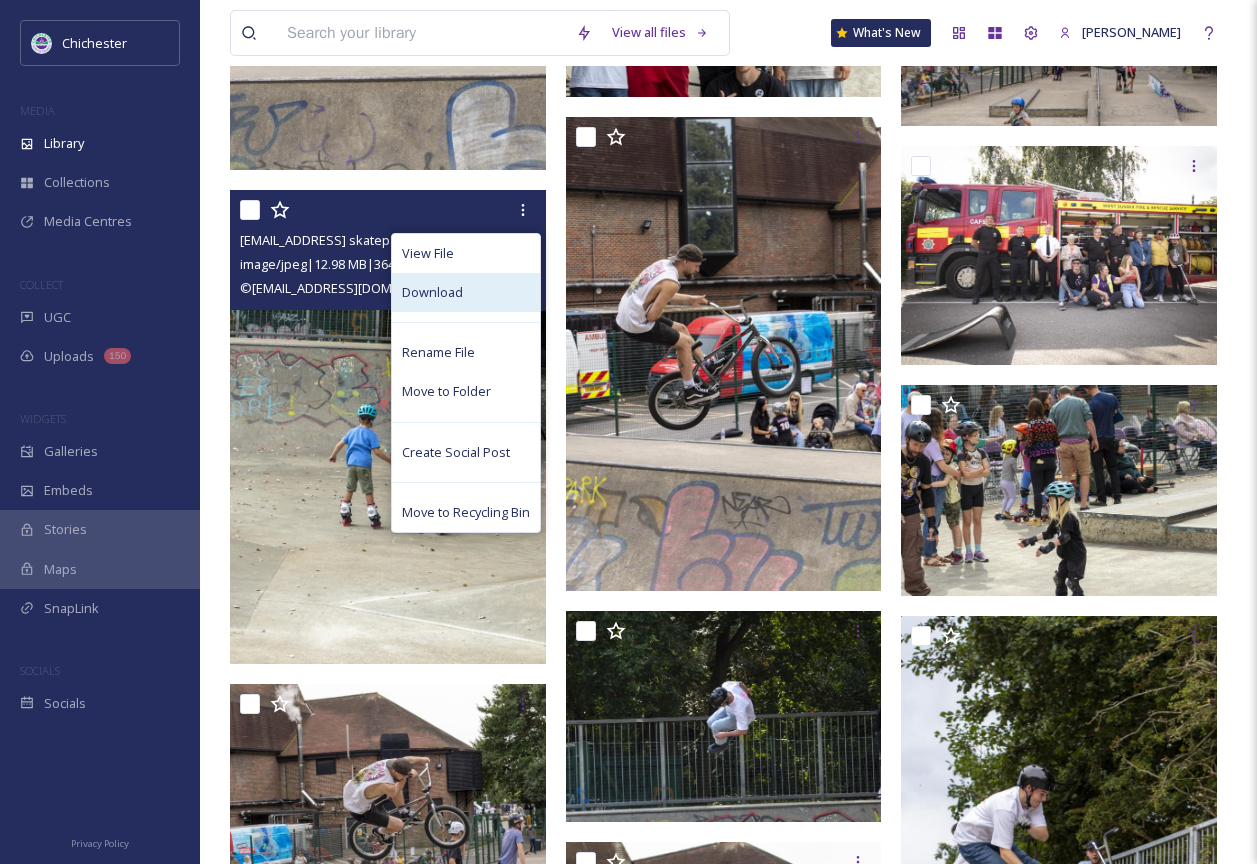 click on "Download" at bounding box center [432, 292] 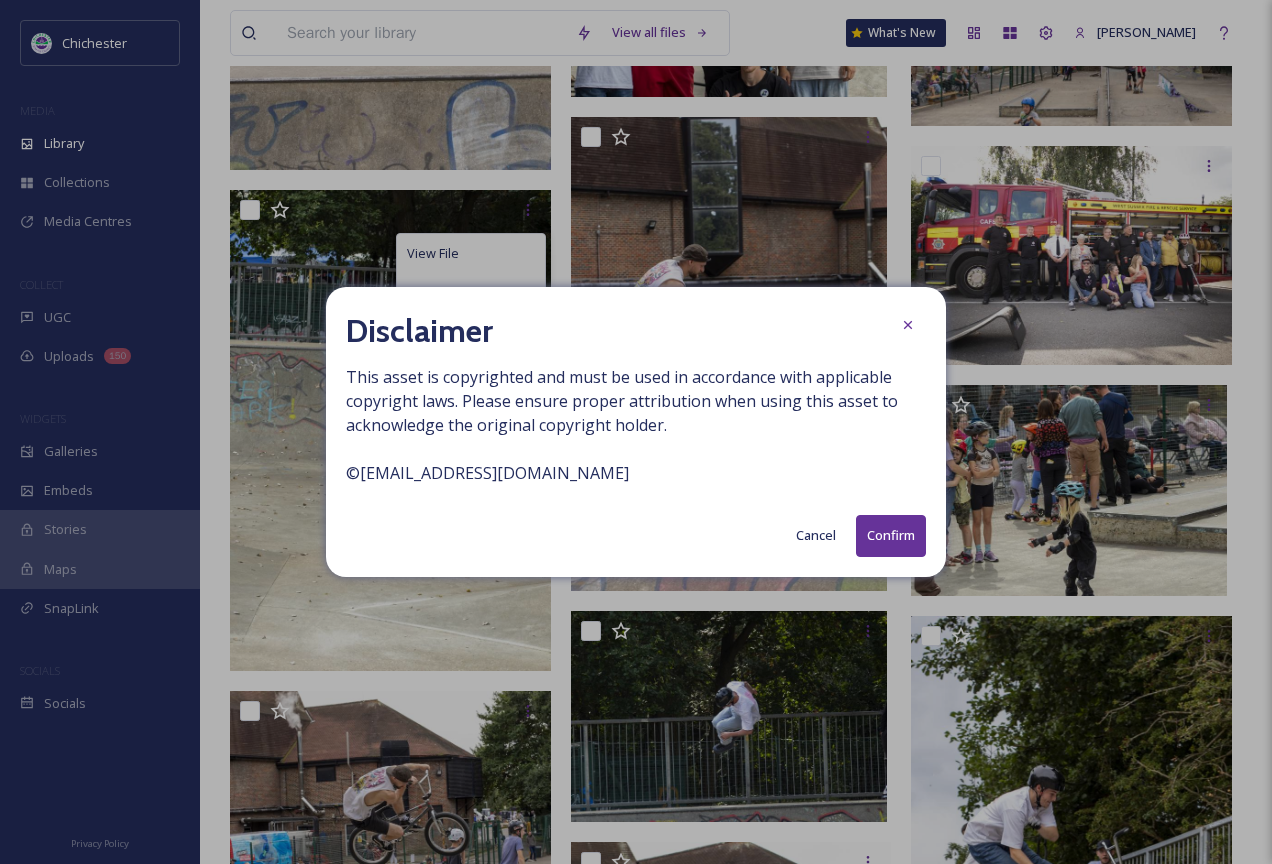 click on "Confirm" at bounding box center [891, 535] 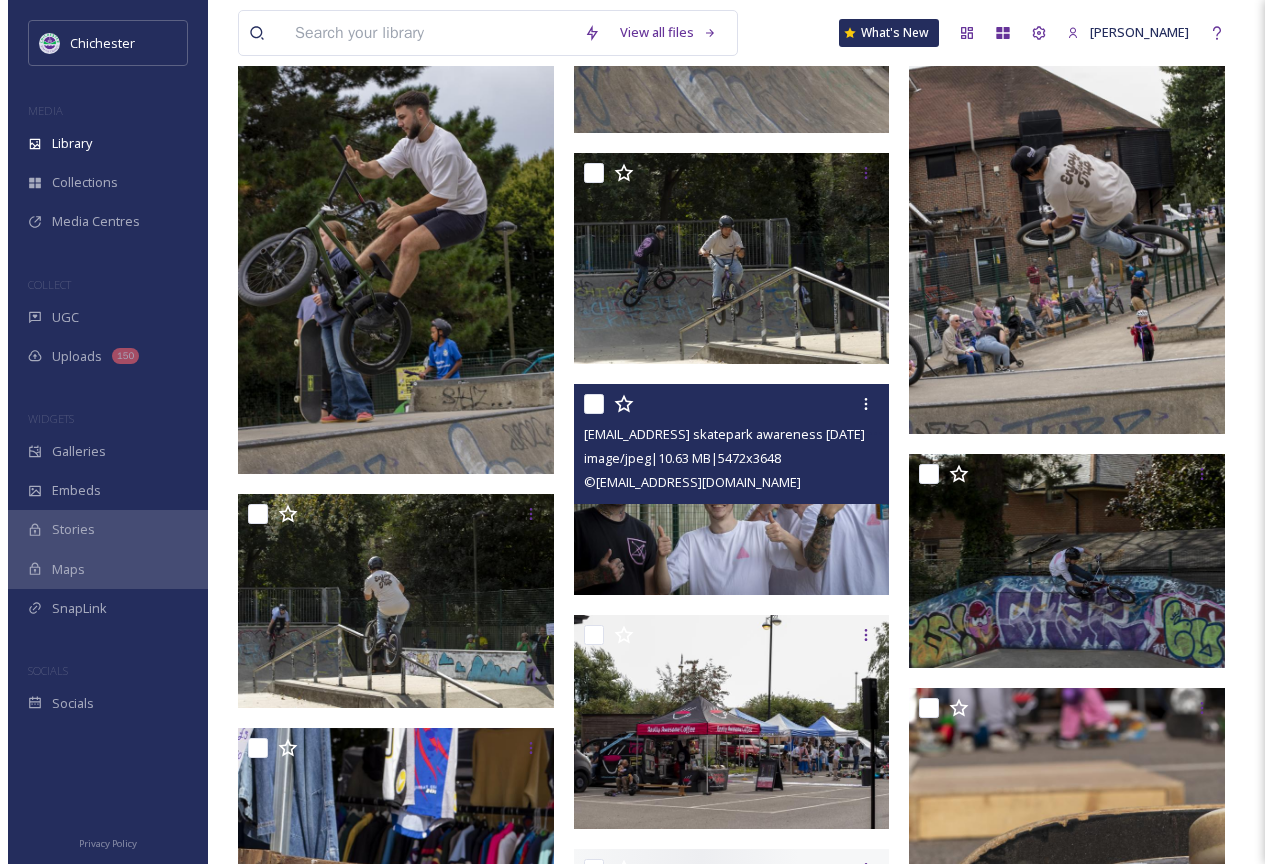 scroll, scrollTop: 8600, scrollLeft: 0, axis: vertical 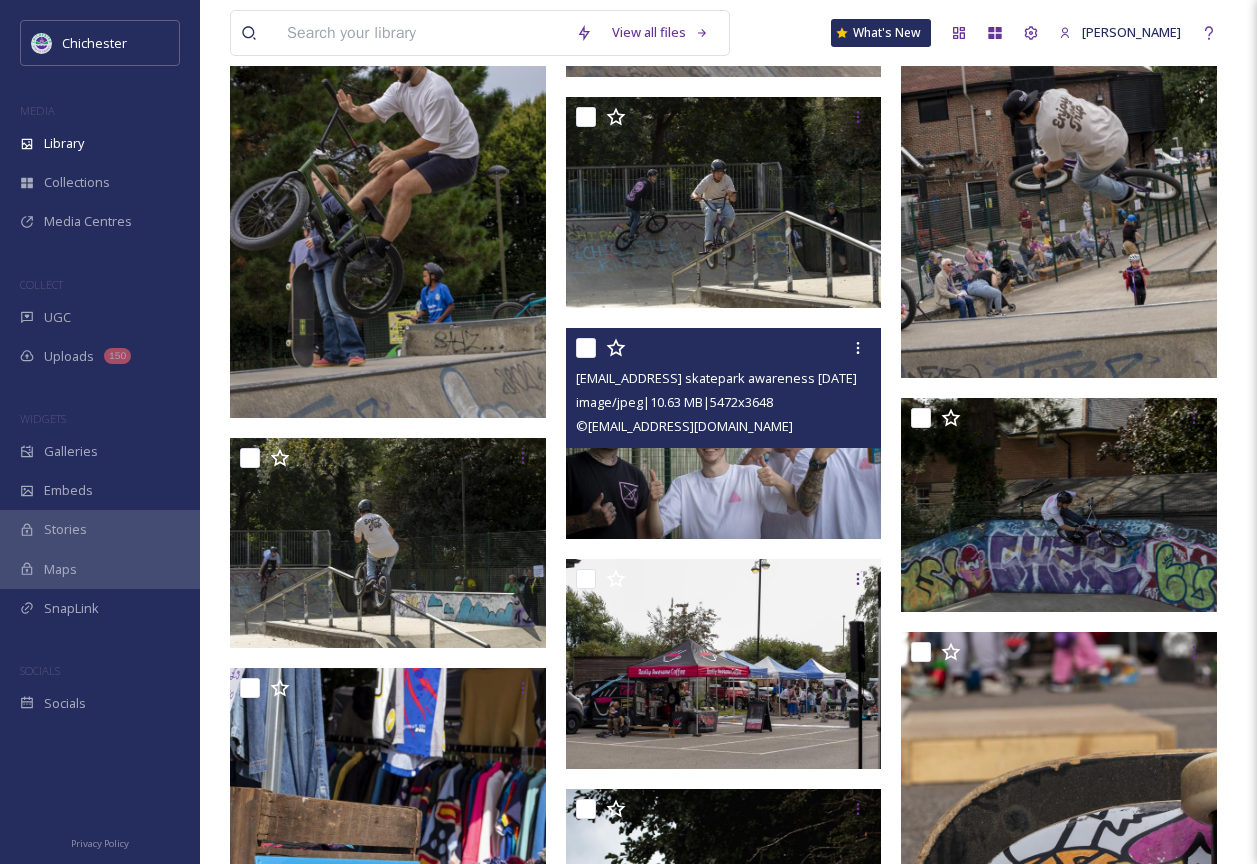 click at bounding box center [724, 433] 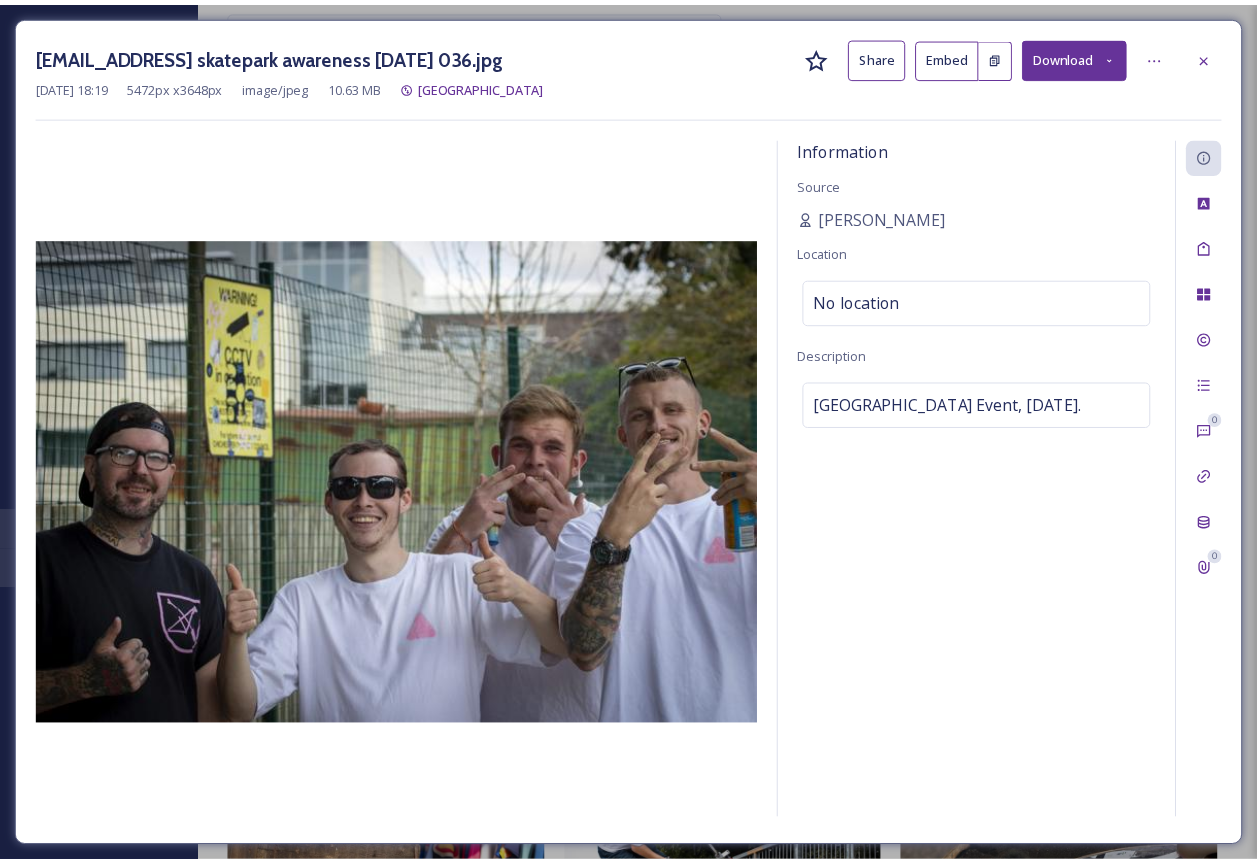 scroll, scrollTop: 8633, scrollLeft: 0, axis: vertical 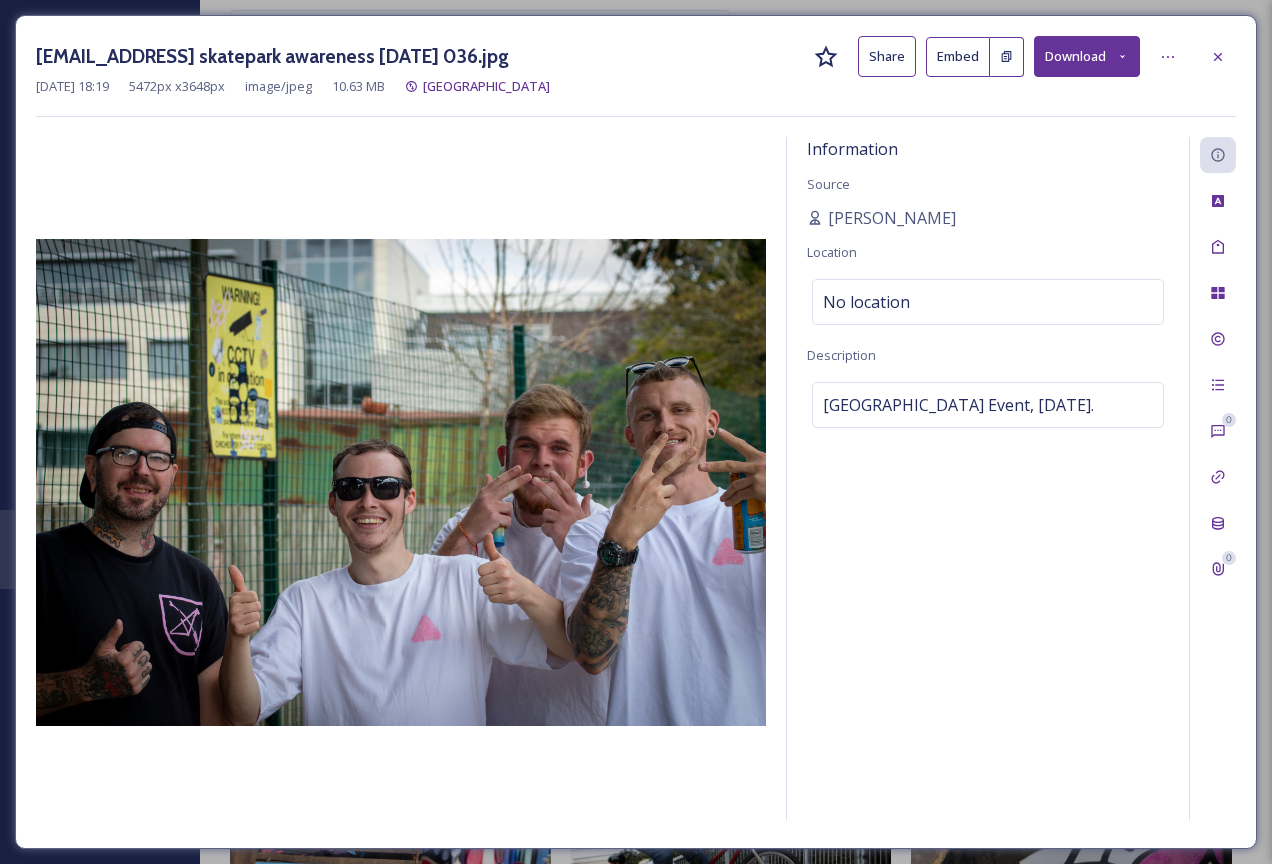 click 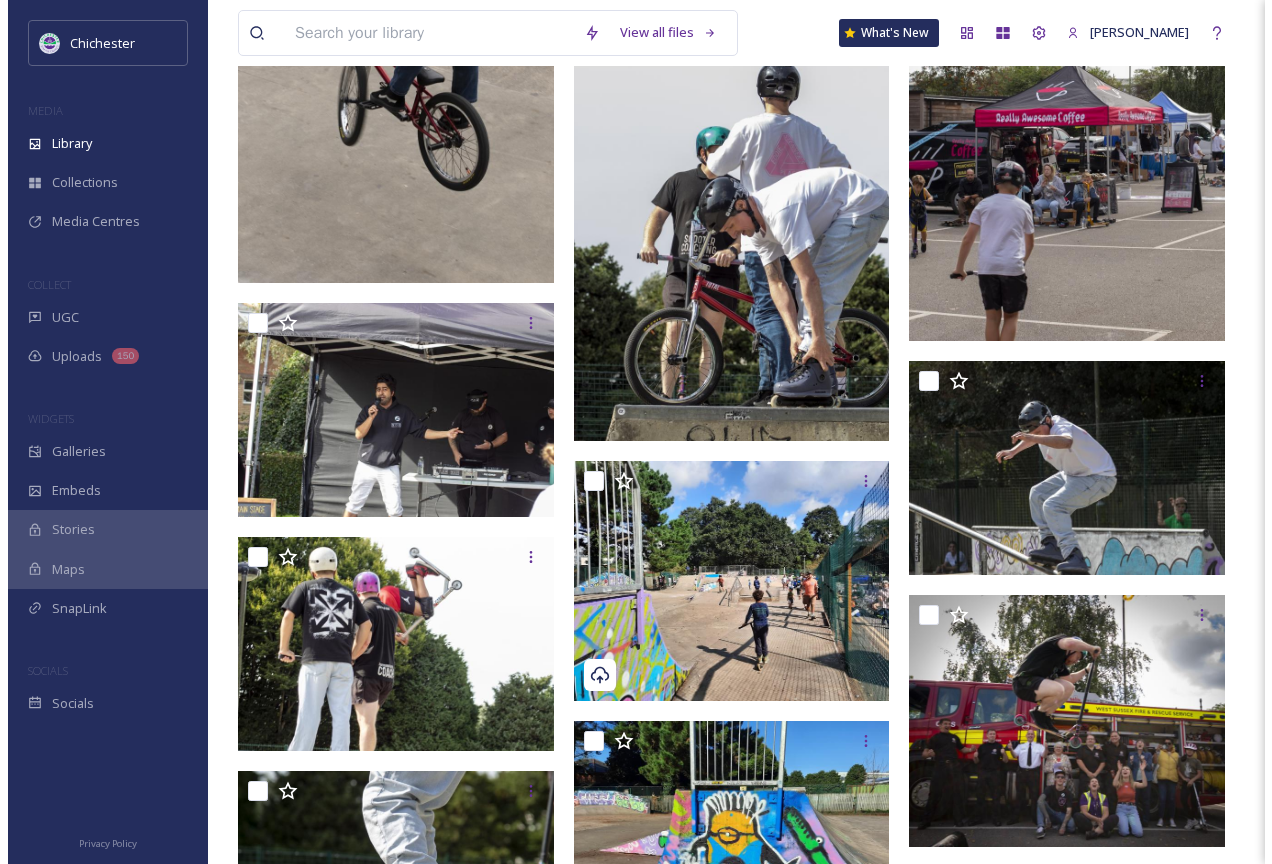 scroll, scrollTop: 10033, scrollLeft: 0, axis: vertical 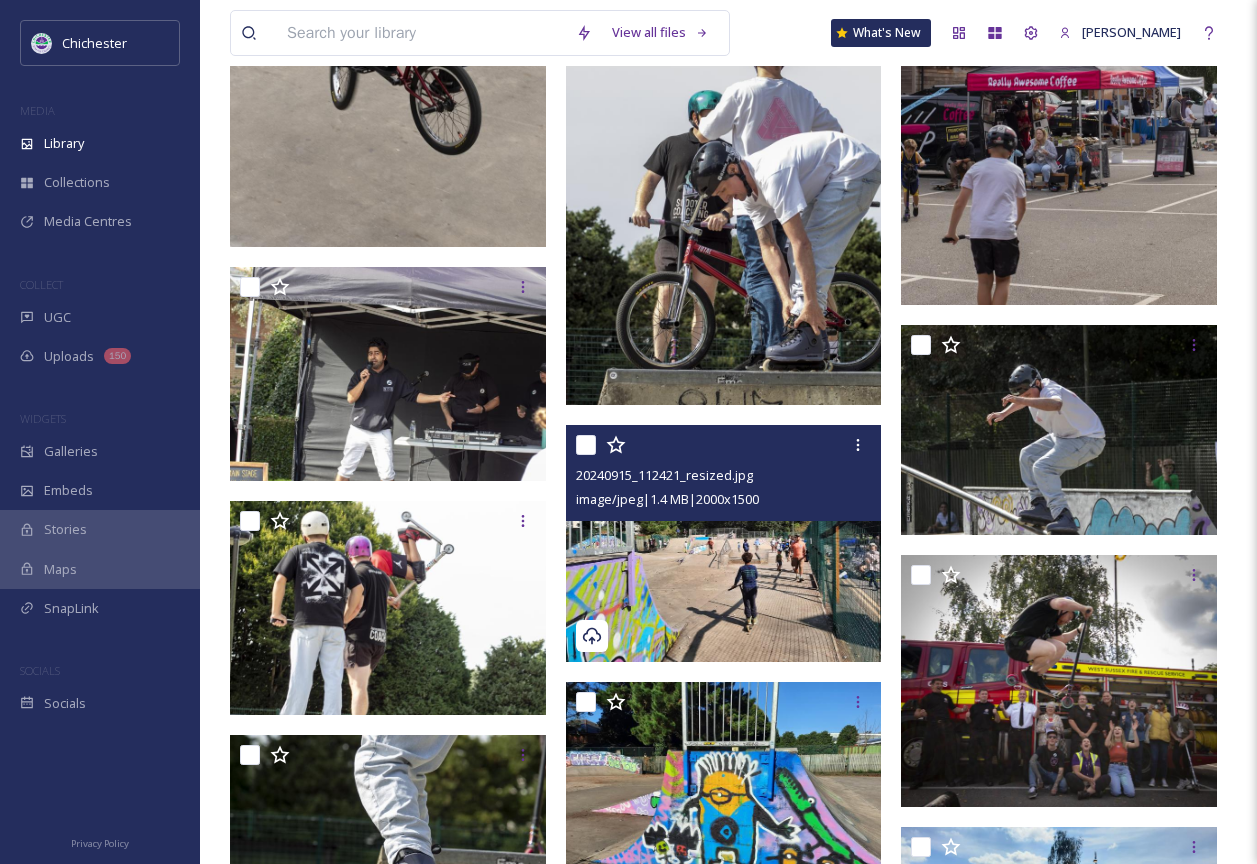 click at bounding box center (724, 543) 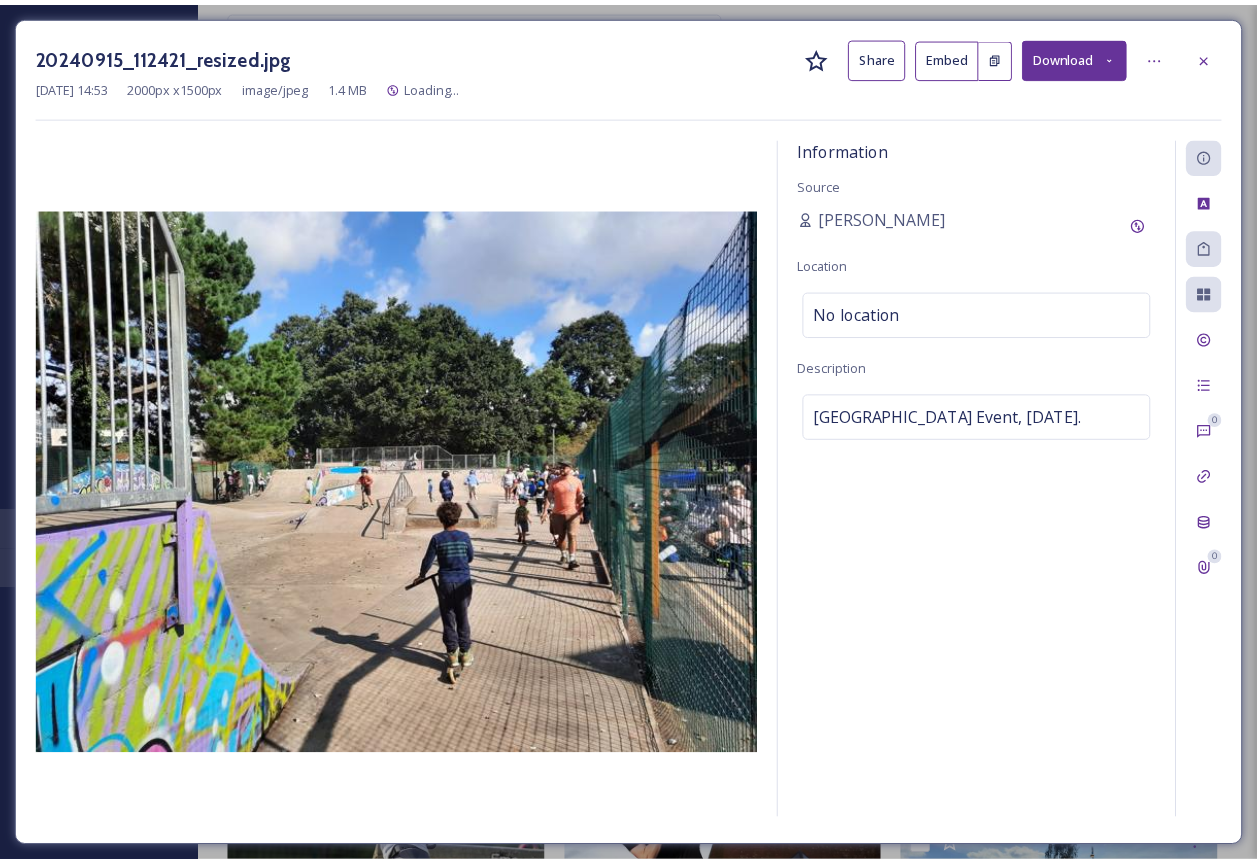 scroll, scrollTop: 10041, scrollLeft: 0, axis: vertical 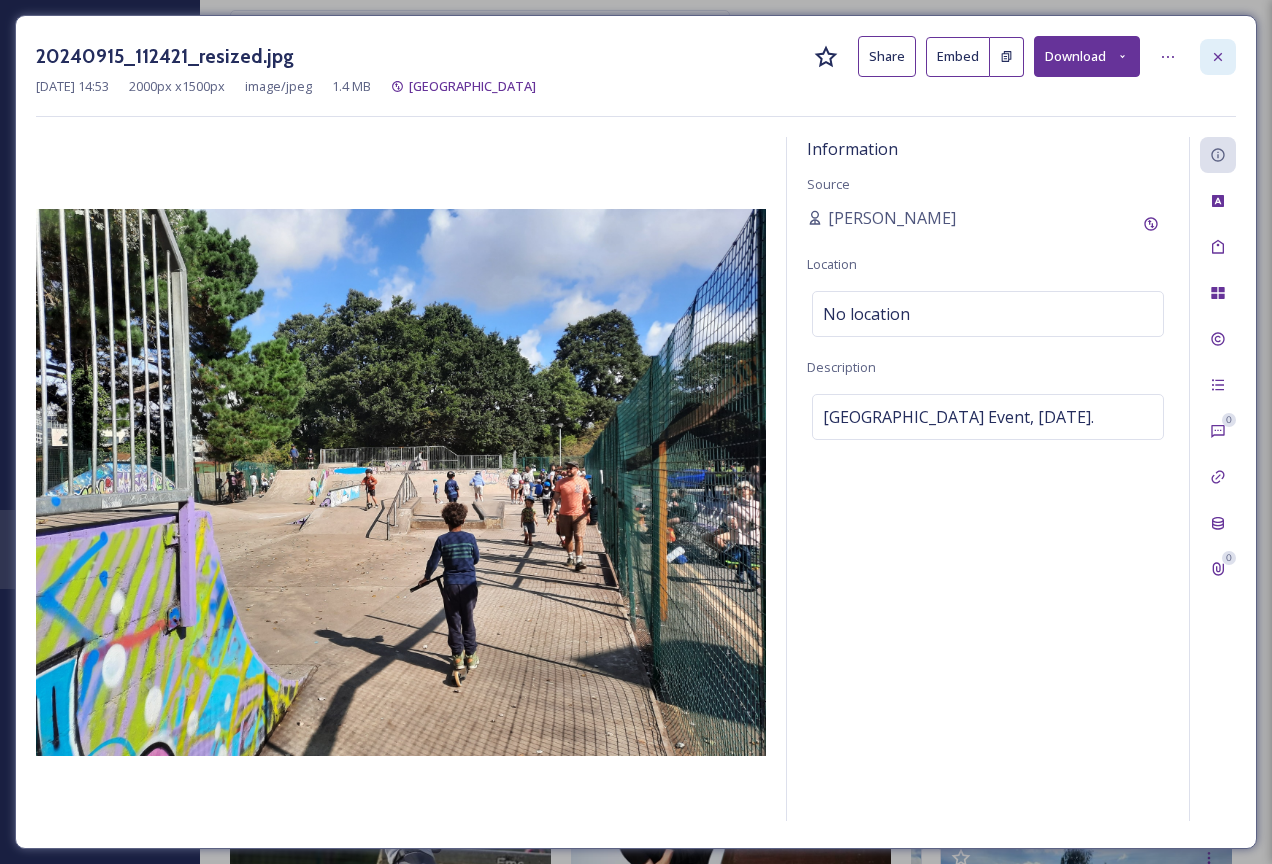 click at bounding box center (1218, 57) 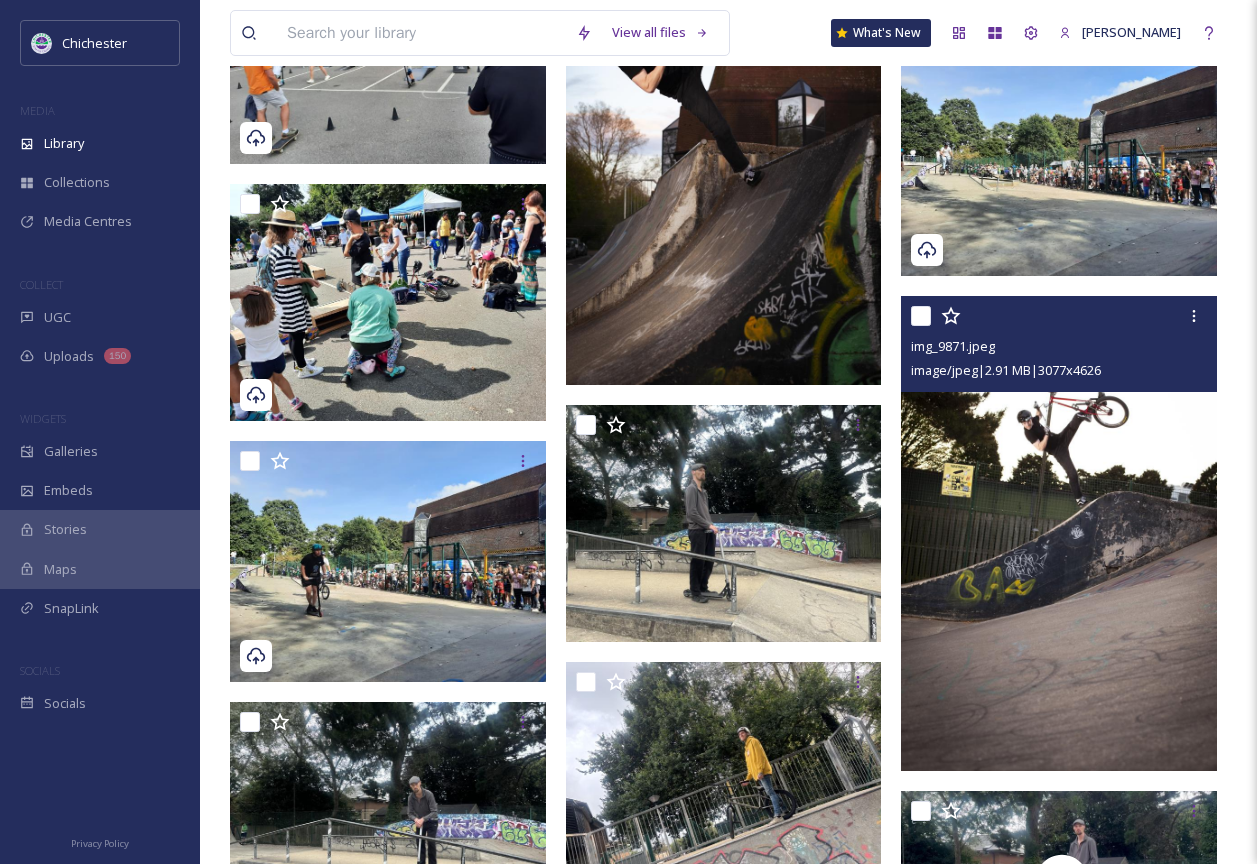 scroll, scrollTop: 11041, scrollLeft: 0, axis: vertical 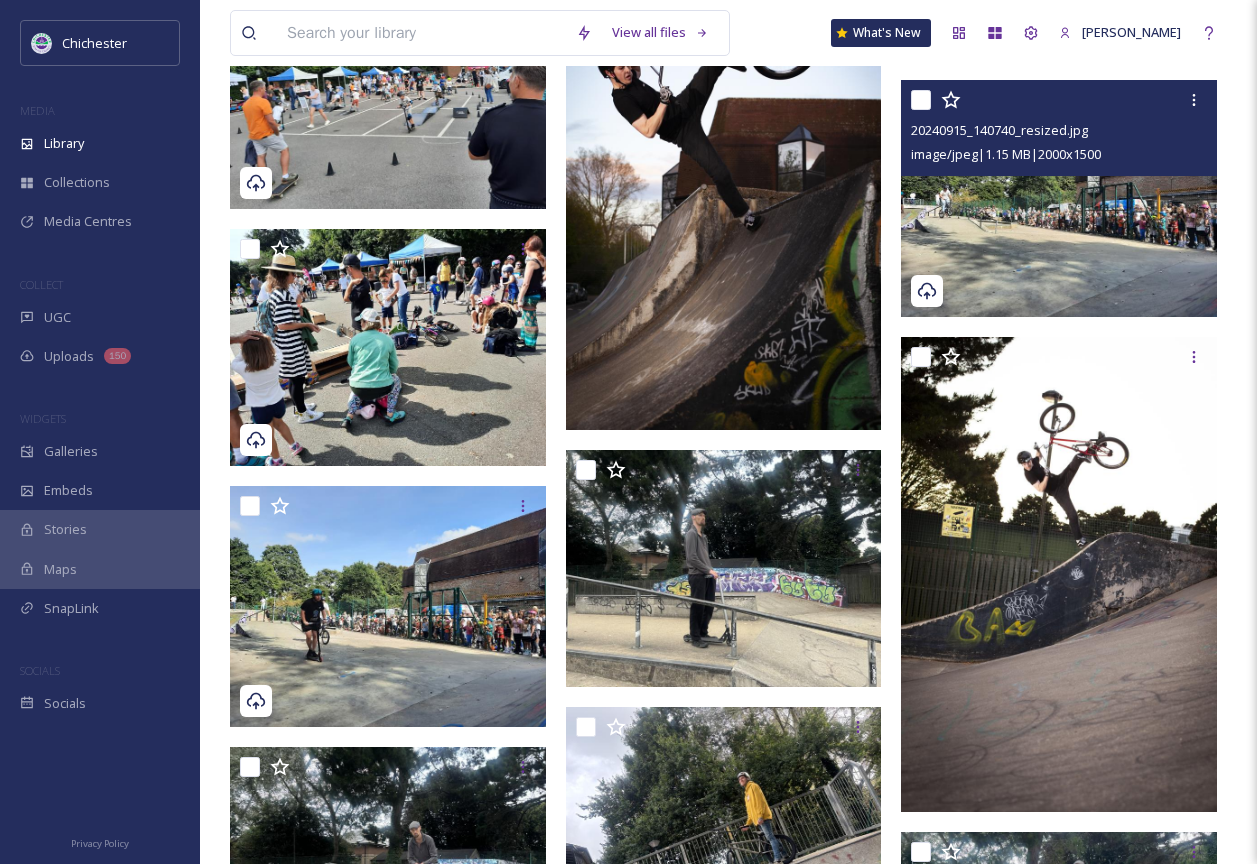 click at bounding box center (1059, 198) 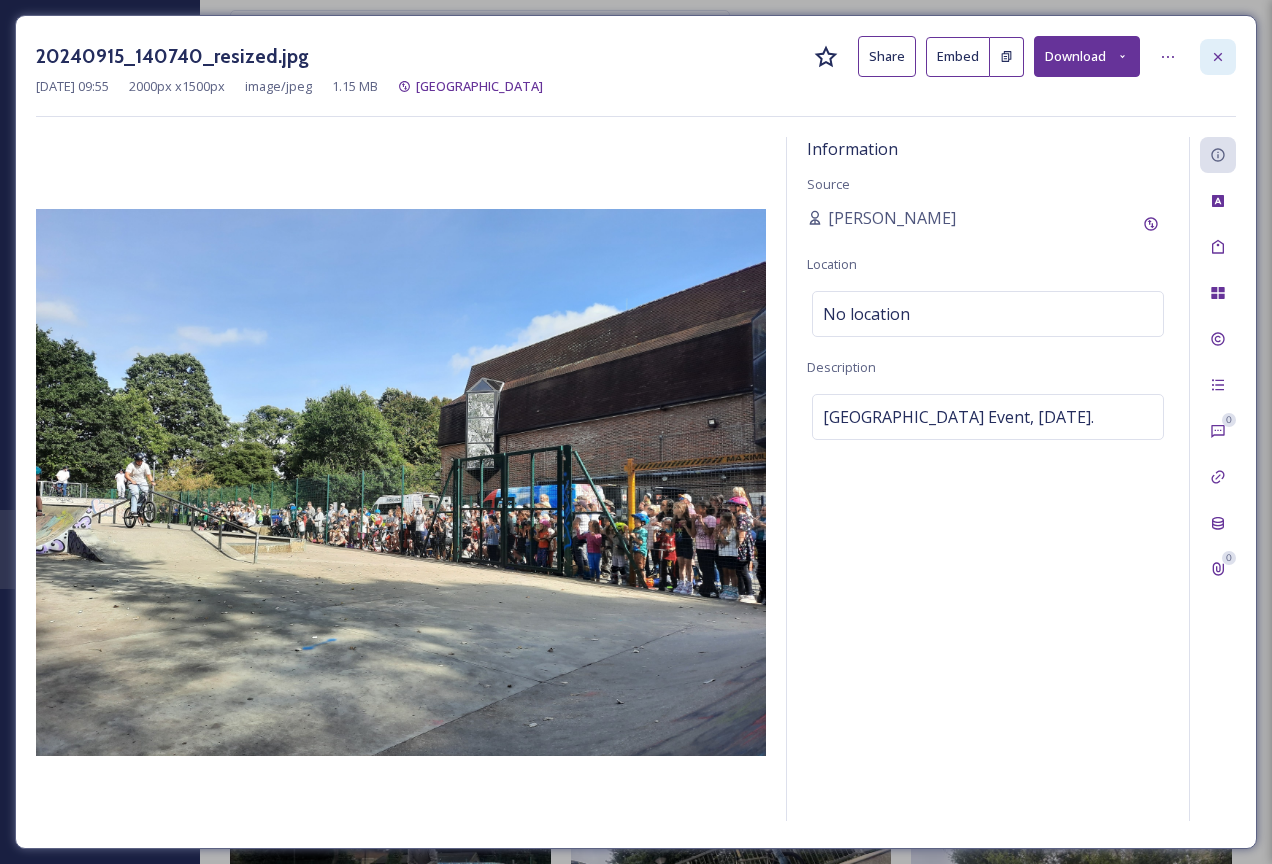 click 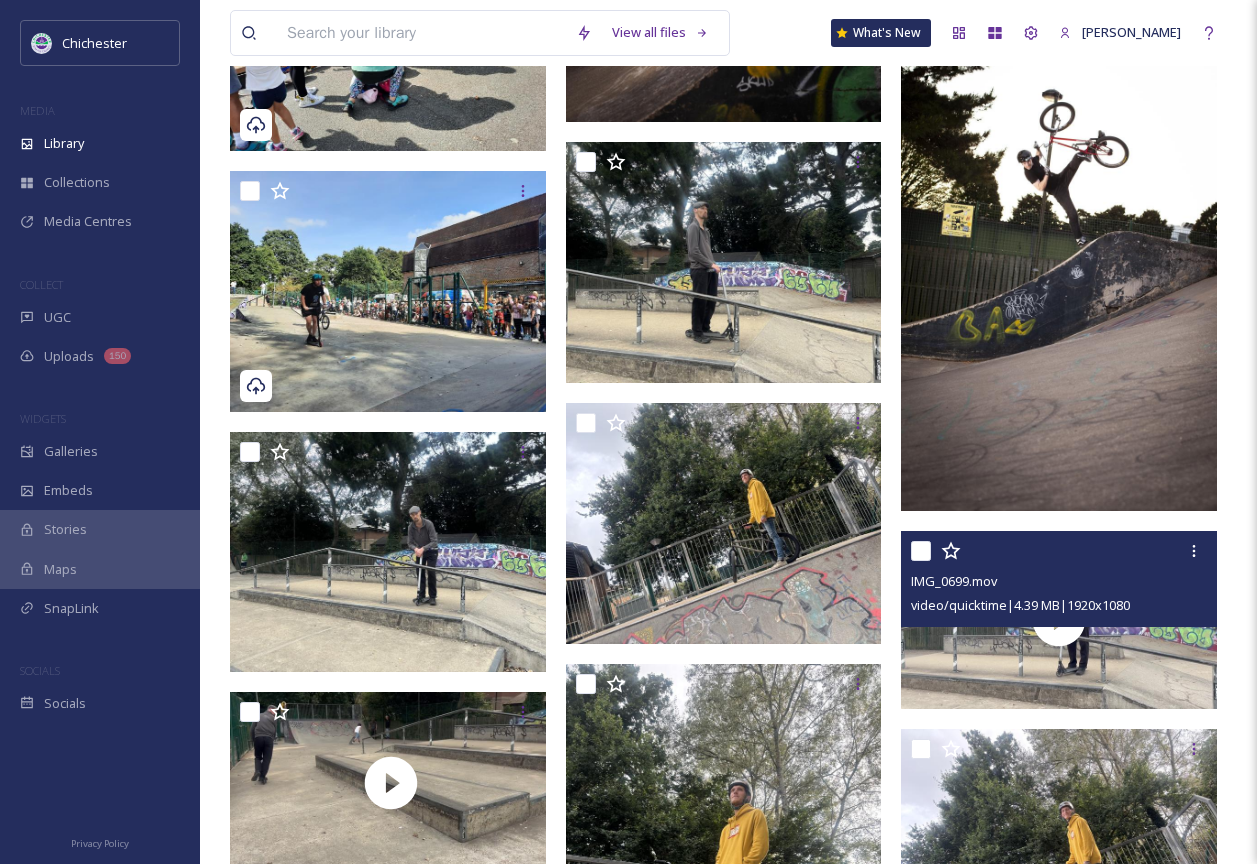 scroll, scrollTop: 11241, scrollLeft: 0, axis: vertical 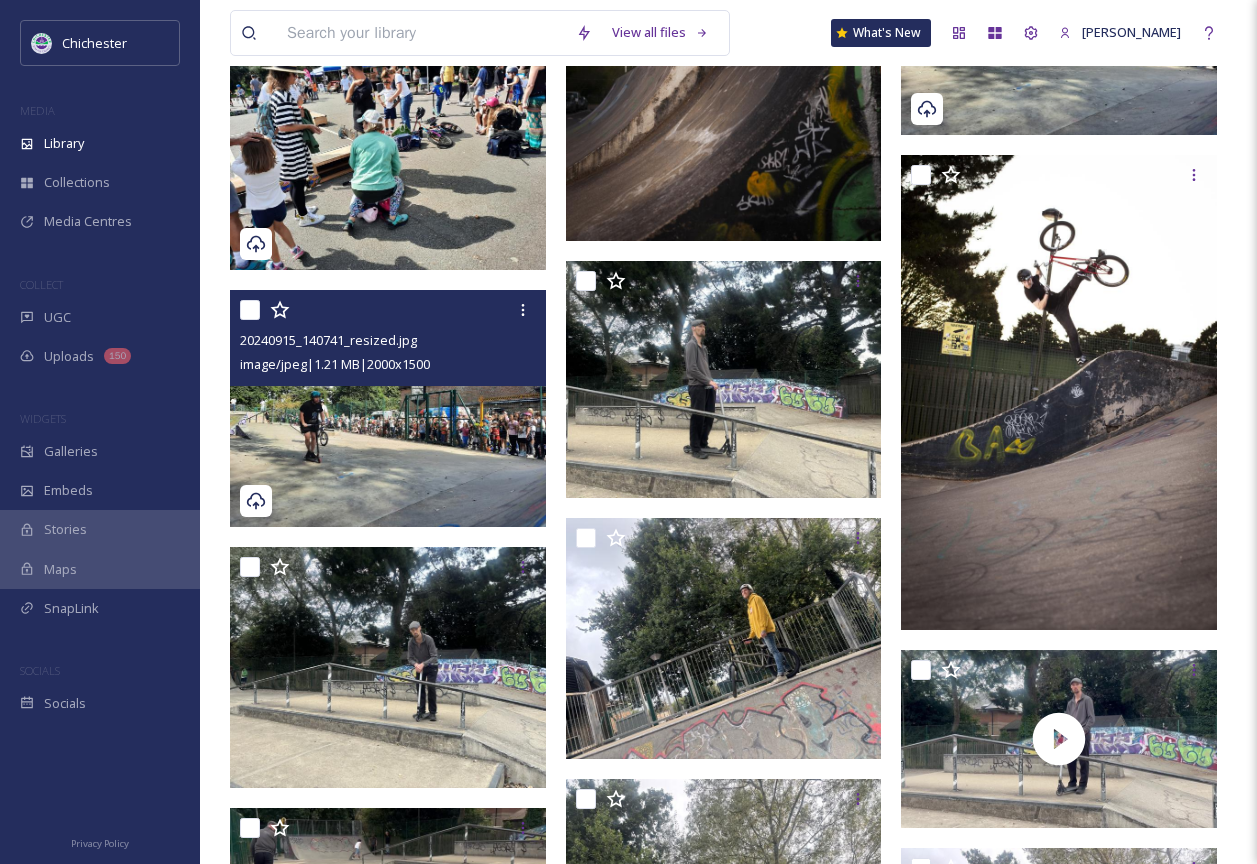 click at bounding box center [388, 408] 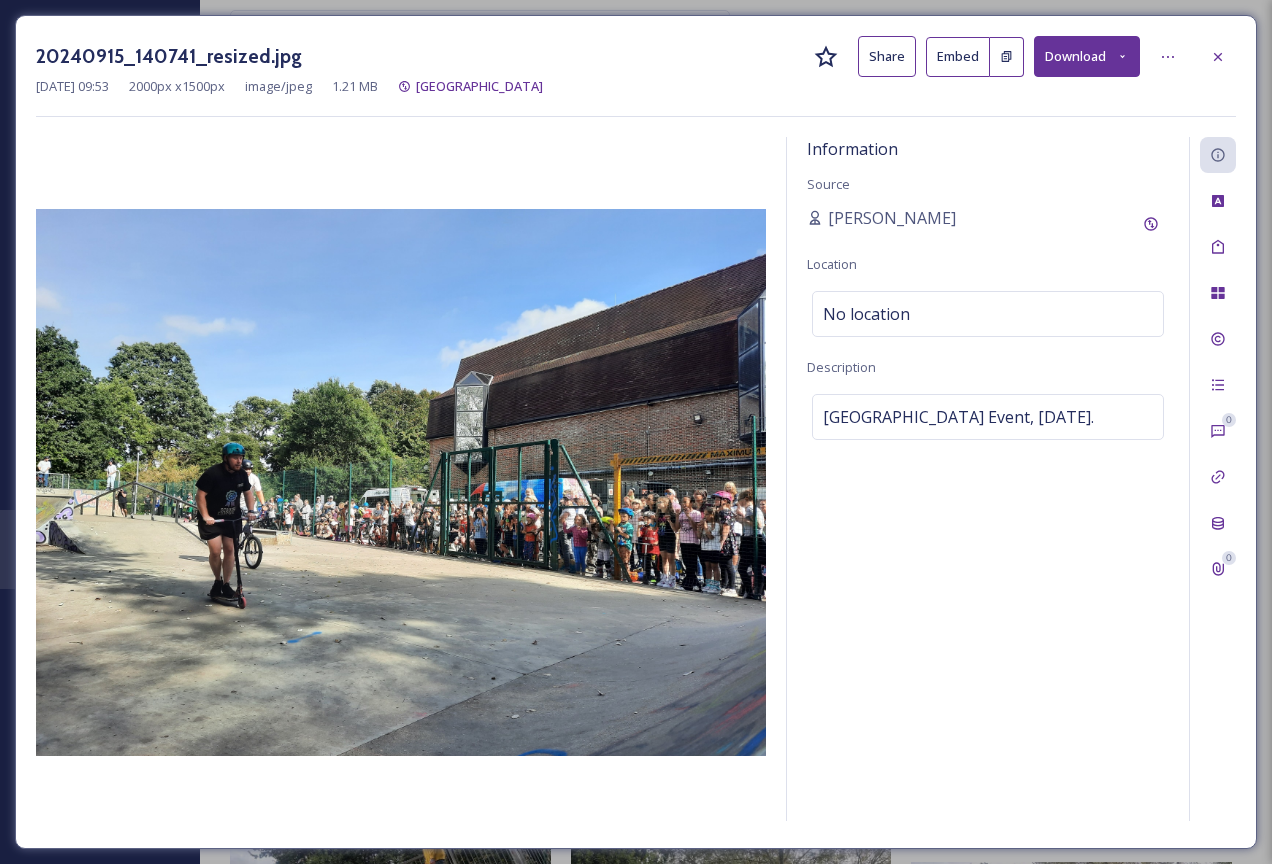click on "Download" at bounding box center (1087, 56) 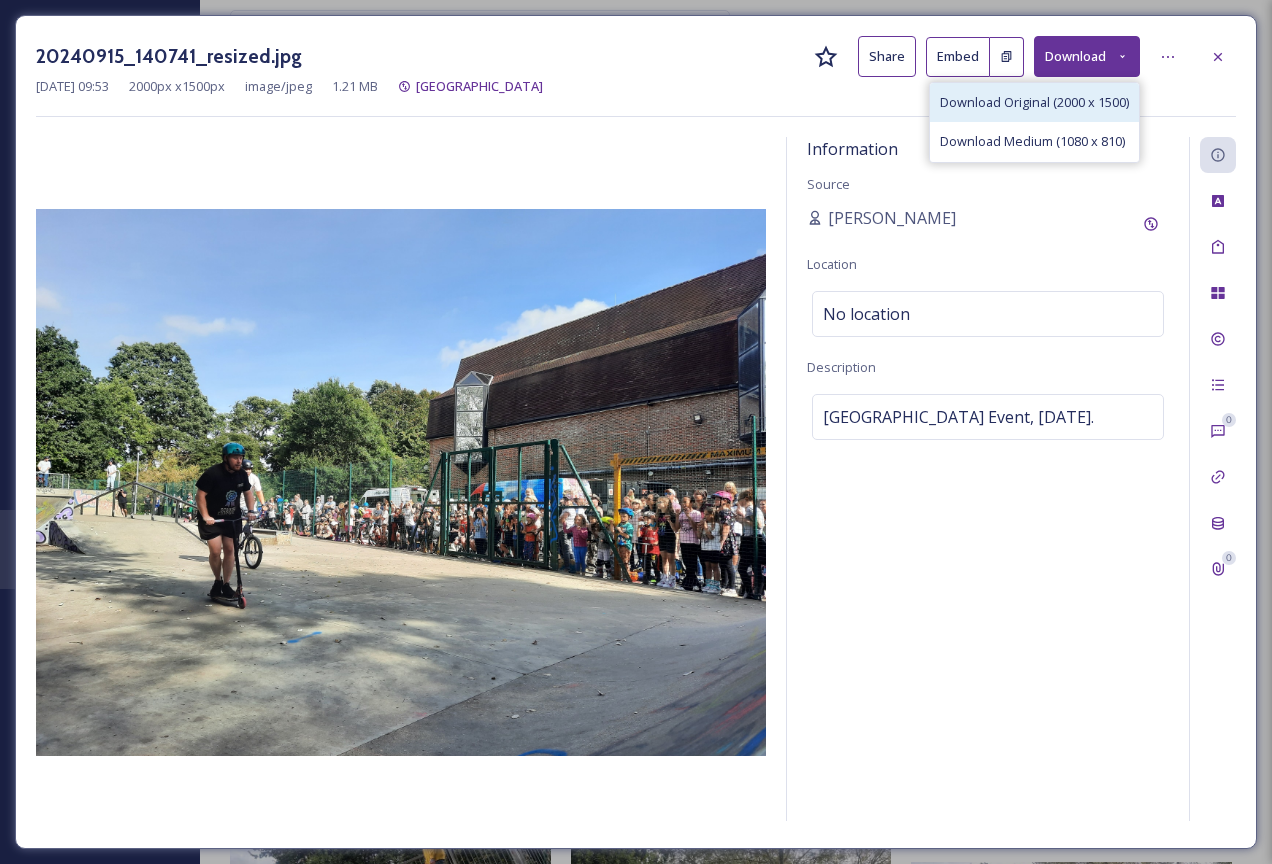 click on "Download Original (2000 x 1500)" at bounding box center (1034, 102) 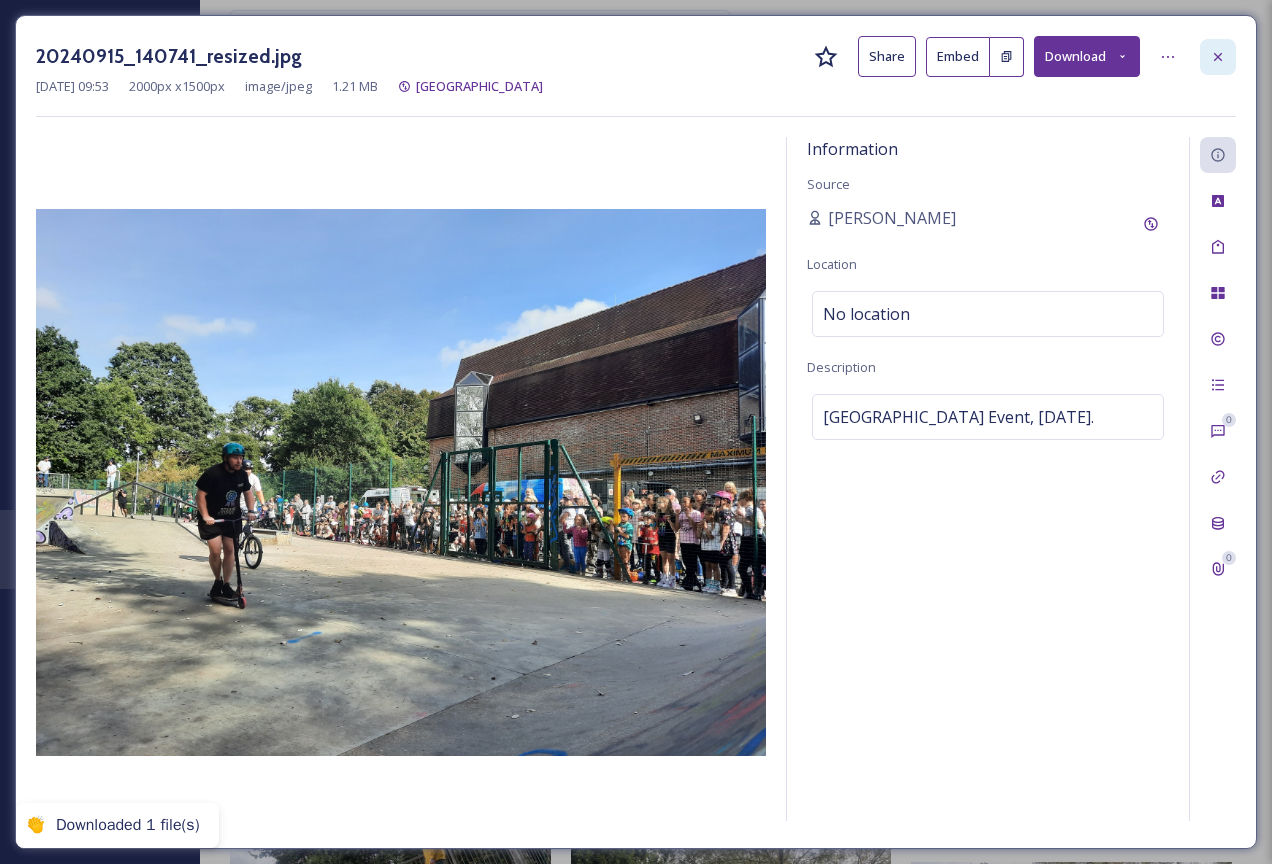 click 